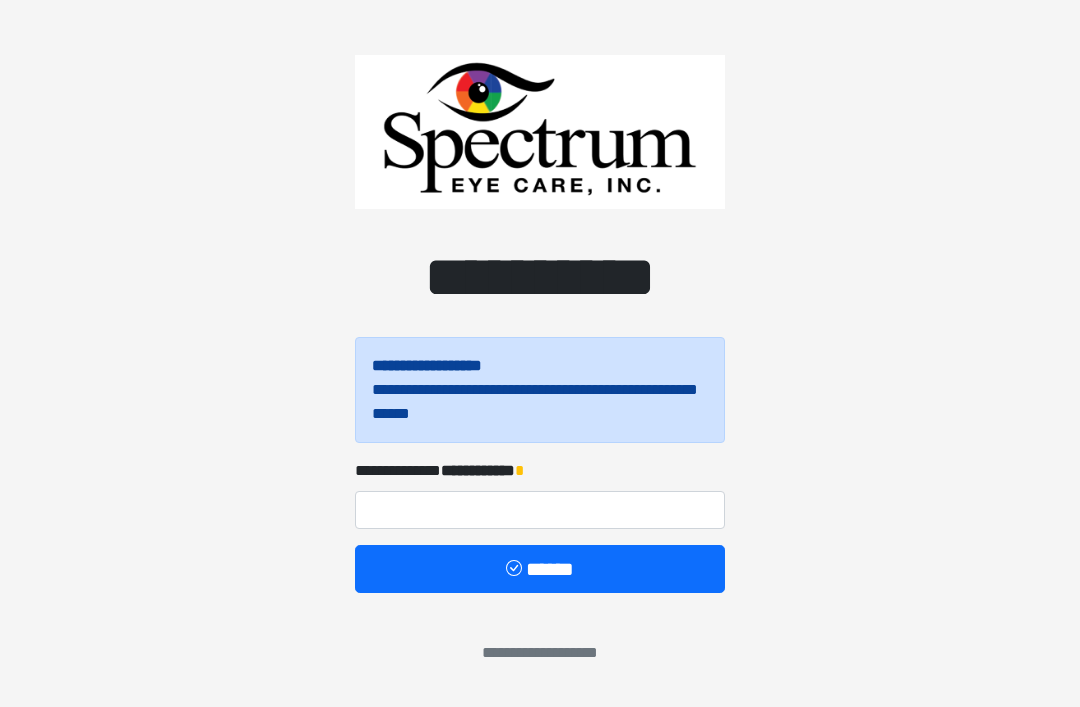 scroll, scrollTop: 0, scrollLeft: 0, axis: both 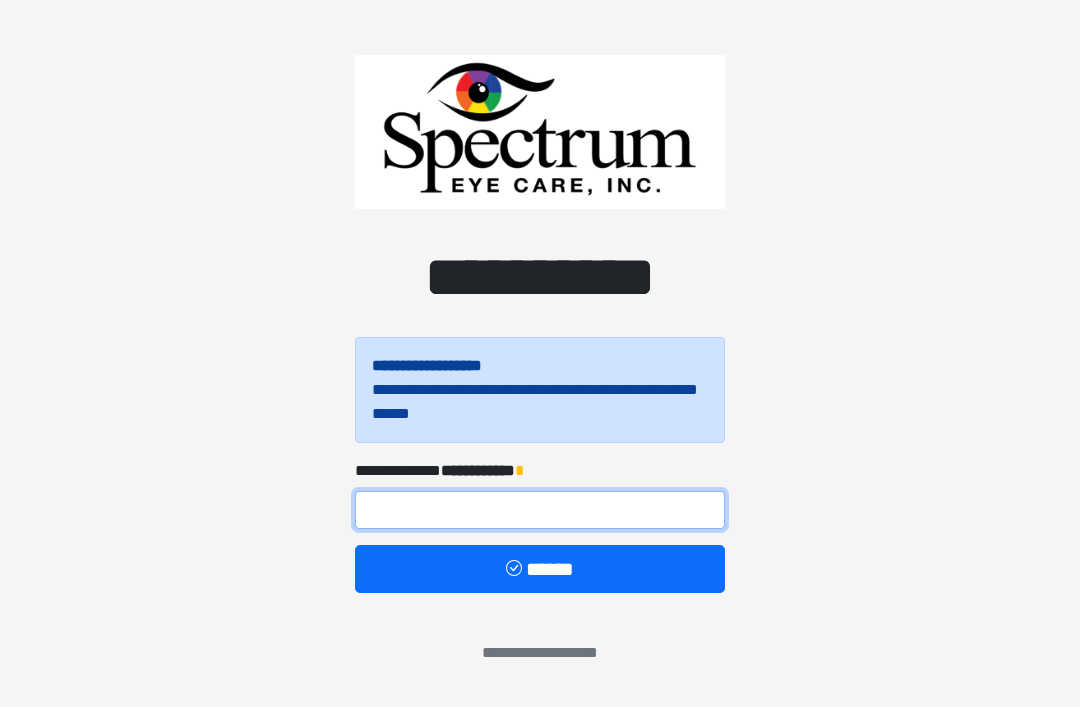 click at bounding box center (540, 510) 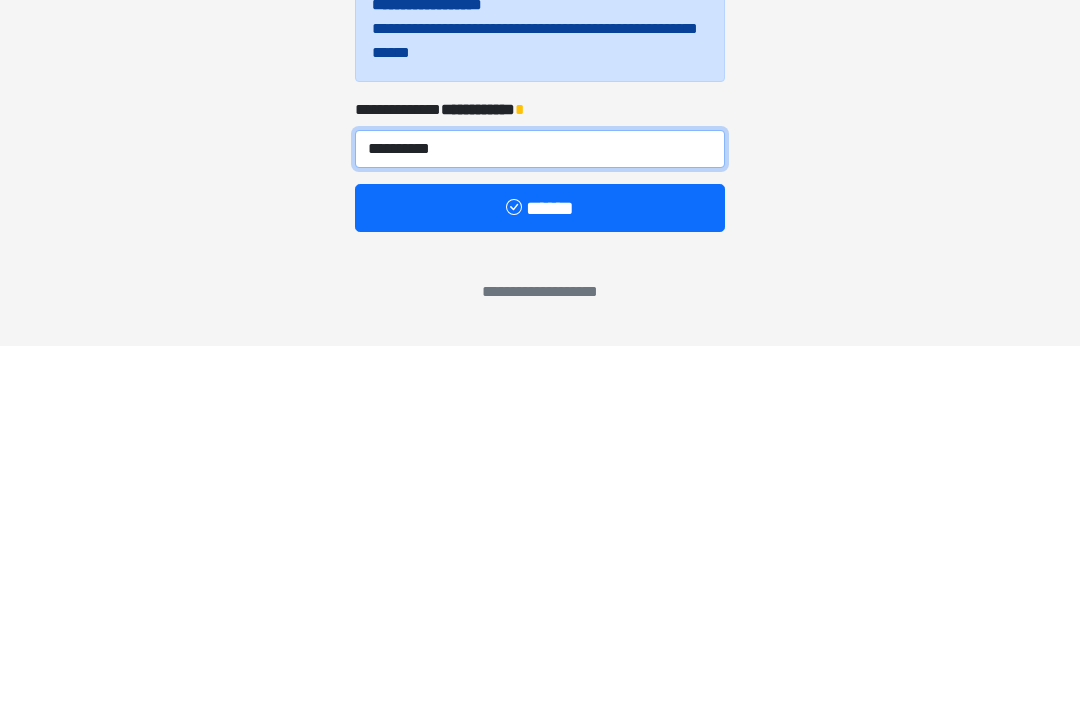 type on "[NAME]" 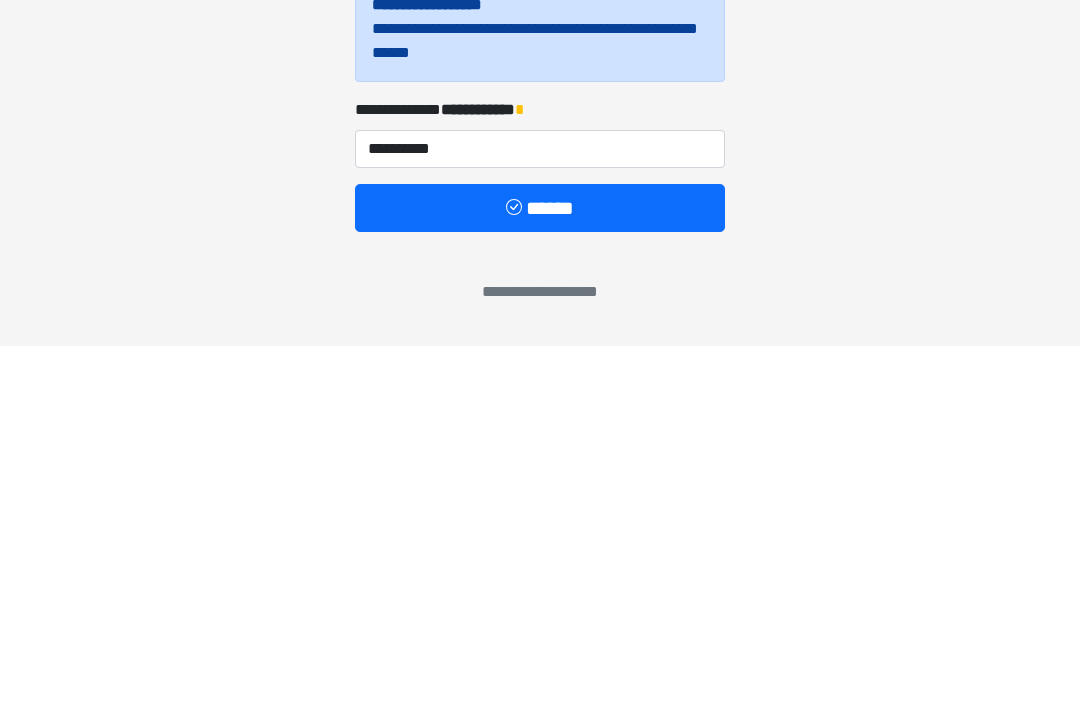 click at bounding box center (516, 570) 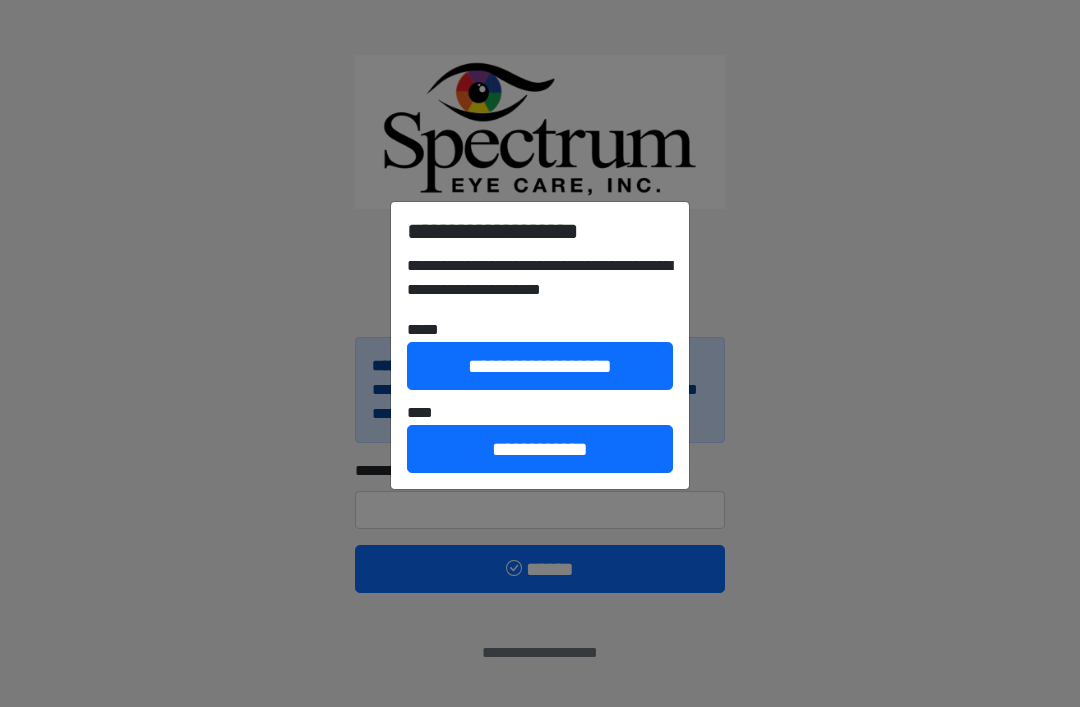 click on "[NAME]" at bounding box center (540, 449) 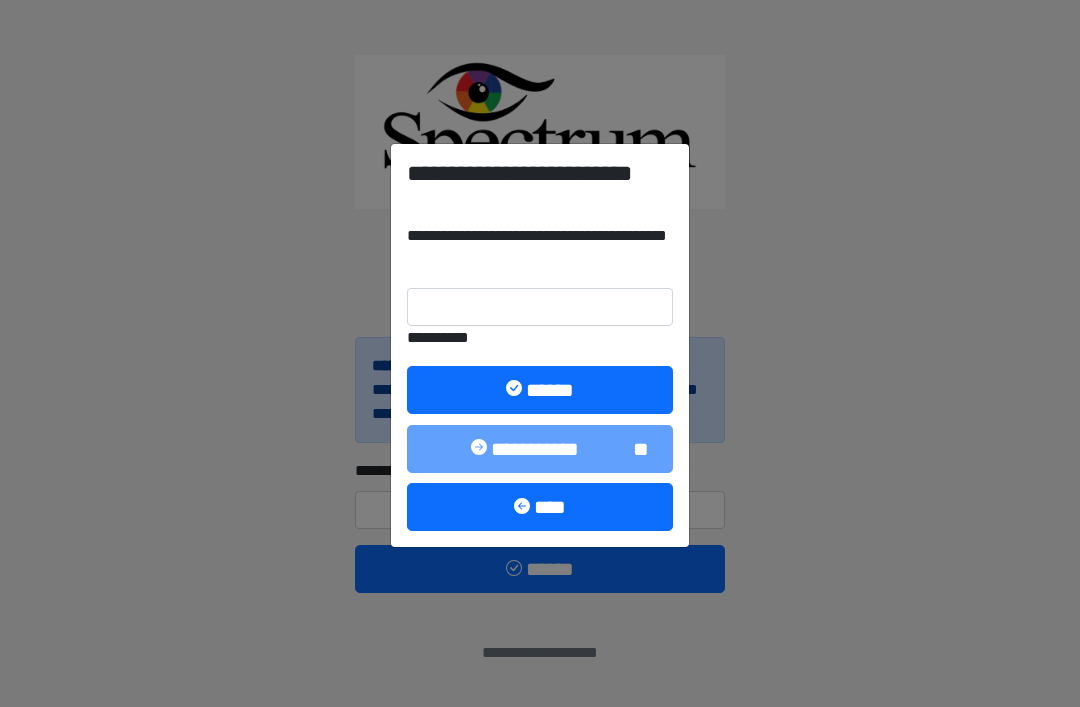 click on "[NAME]
[ADDRESS]
[CITY]
[STATE]
[ZIP]
[COUNTRY] [PHONE]
[EMAIL]" at bounding box center (540, 353) 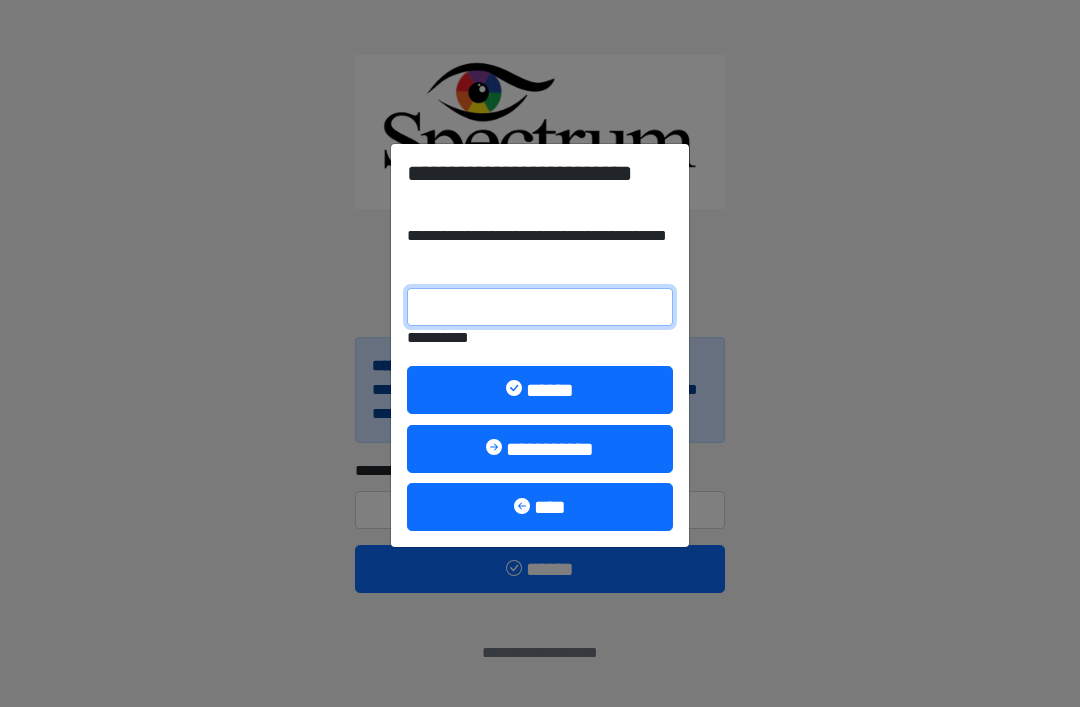 click on "[NAME]" at bounding box center (540, 307) 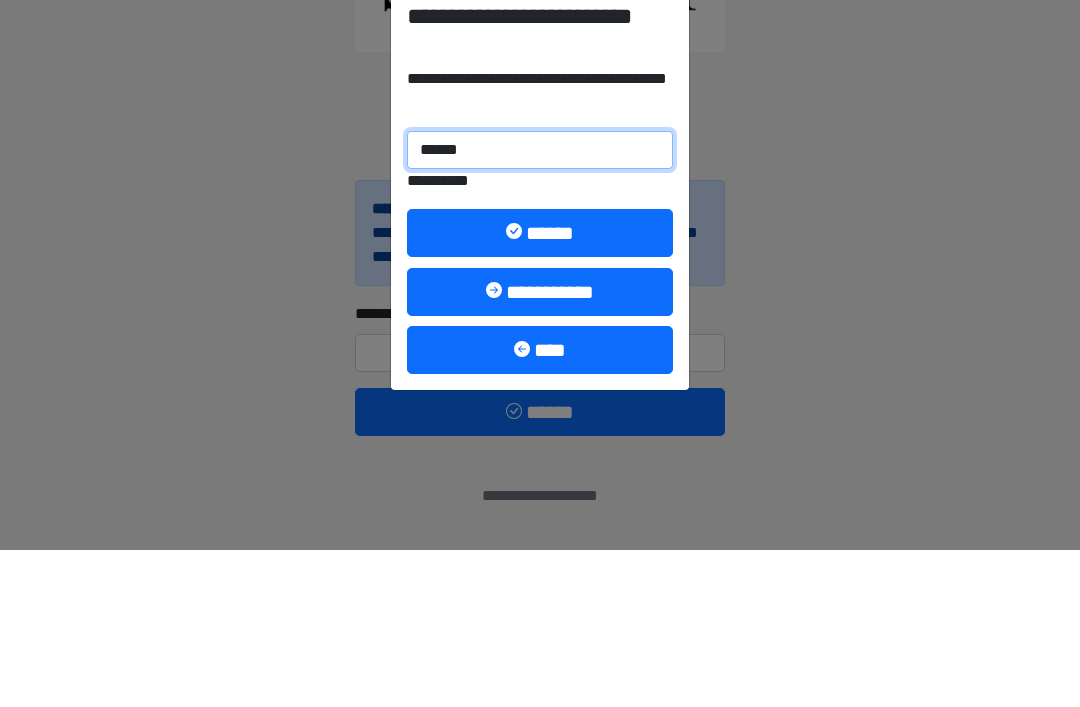 type on "[NAME]" 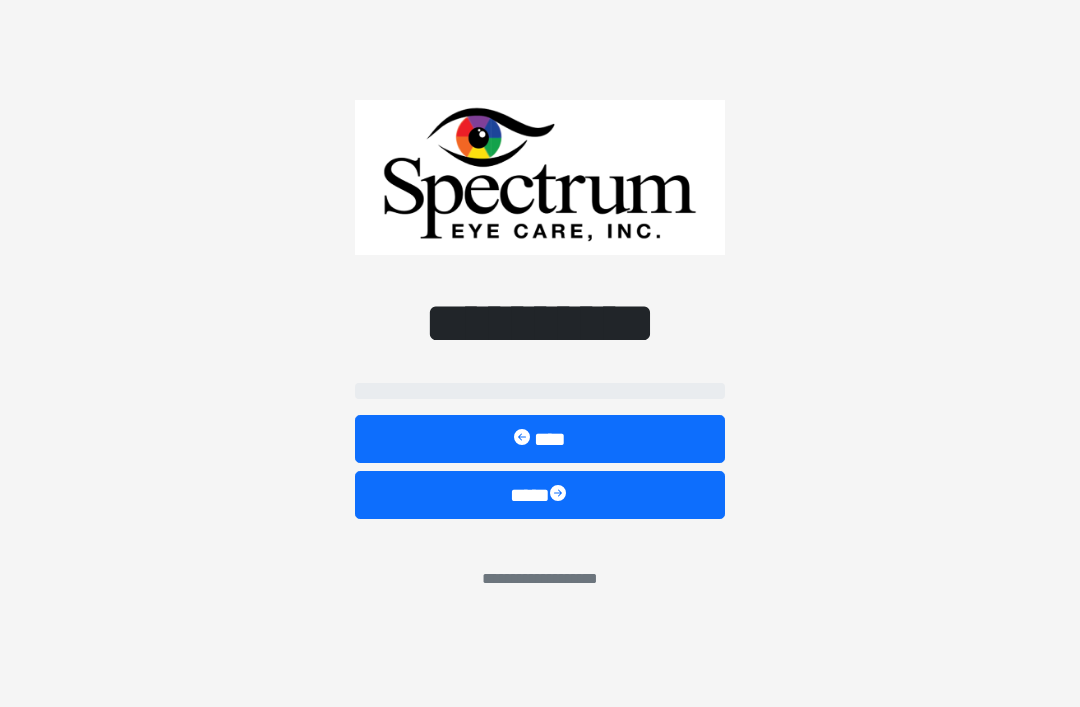 select on "[NAME]" 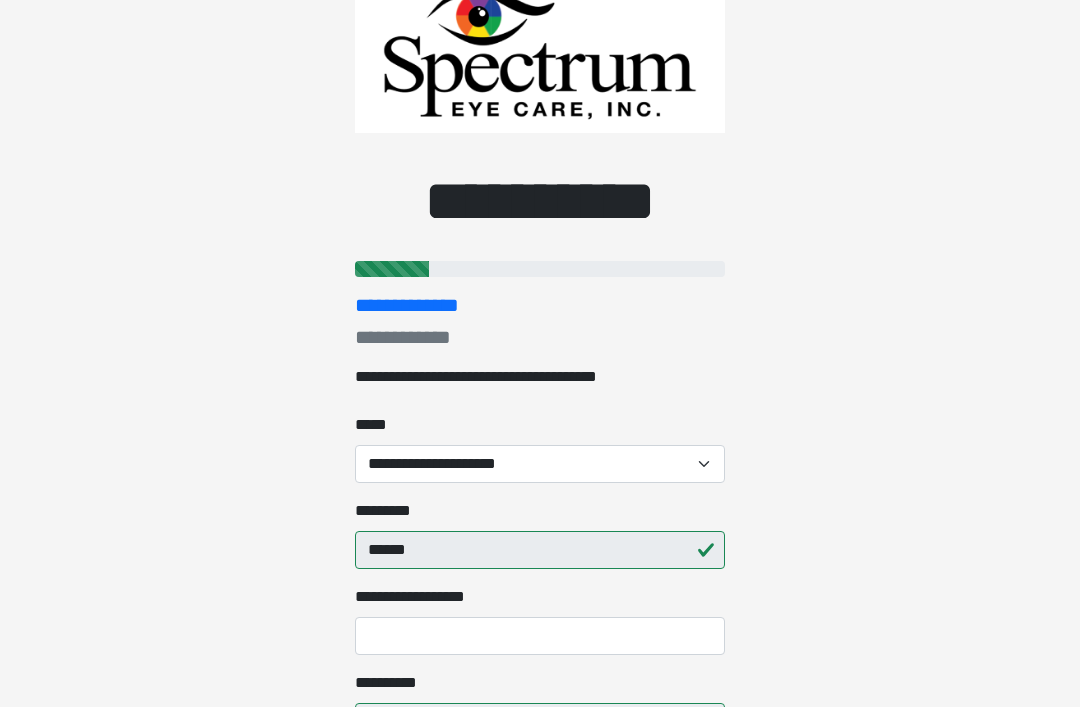 scroll, scrollTop: 76, scrollLeft: 0, axis: vertical 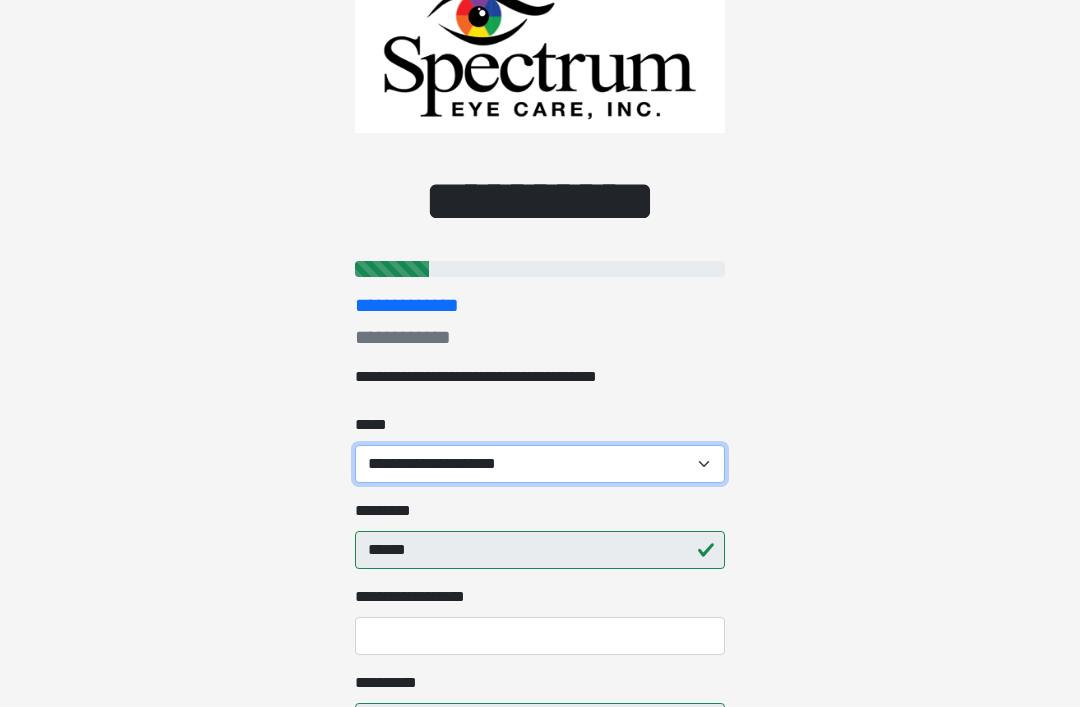 click on "**********" at bounding box center (540, 464) 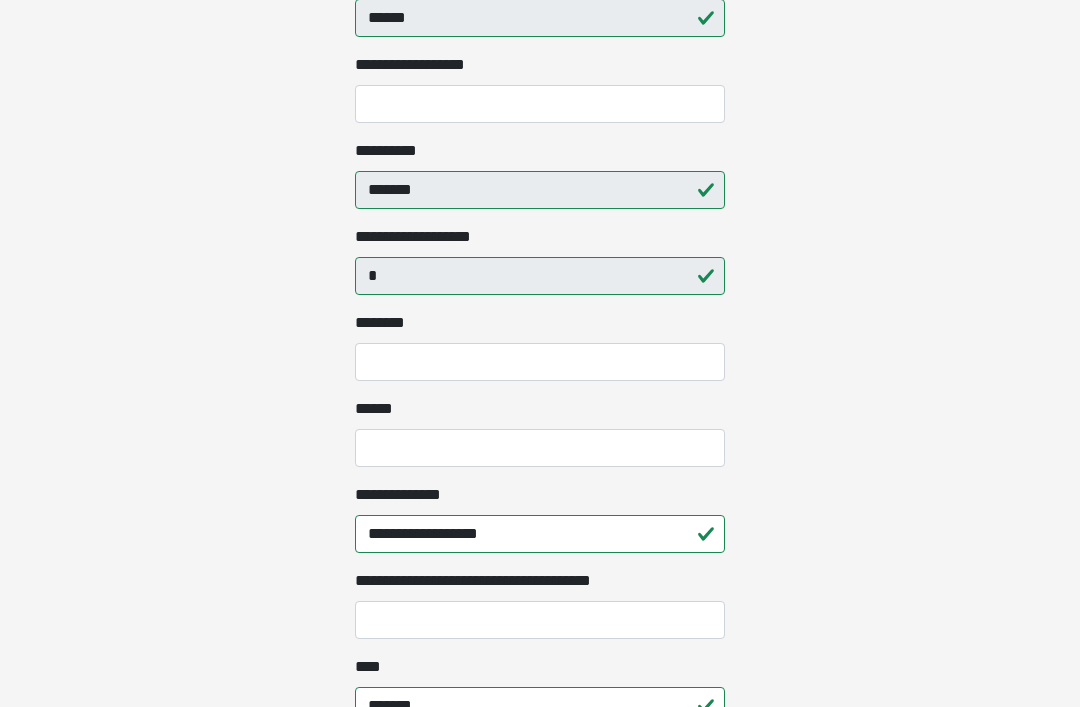 scroll, scrollTop: 607, scrollLeft: 0, axis: vertical 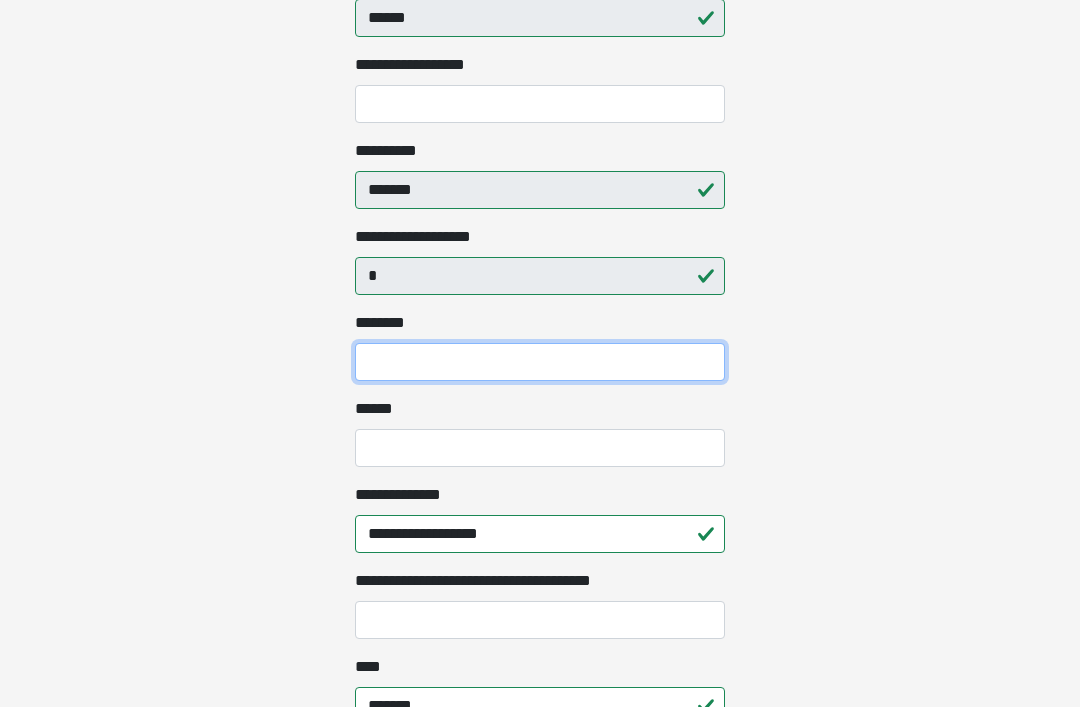 click on "[NAME]" at bounding box center (540, 363) 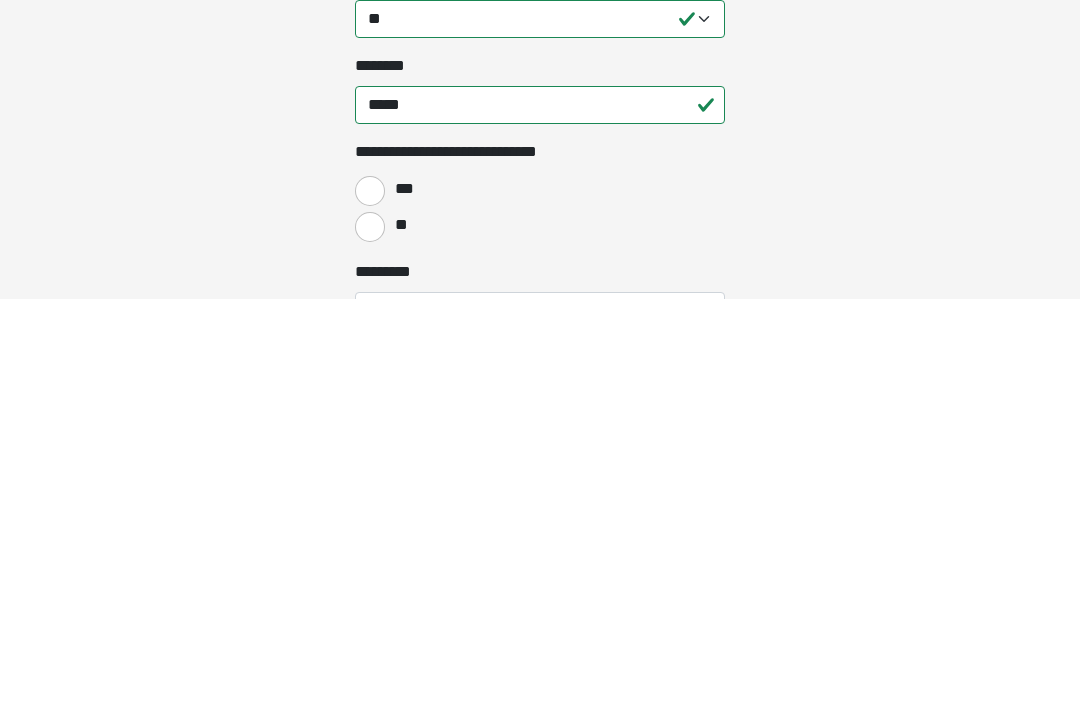 scroll, scrollTop: 980, scrollLeft: 0, axis: vertical 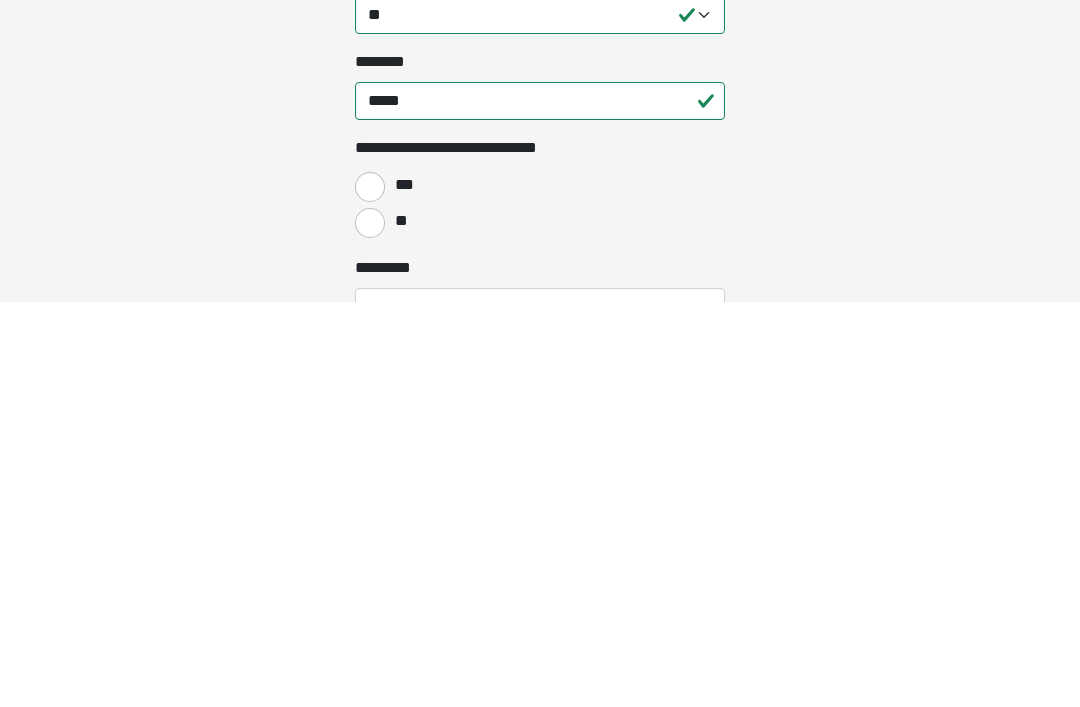 type on "[EMAIL]" 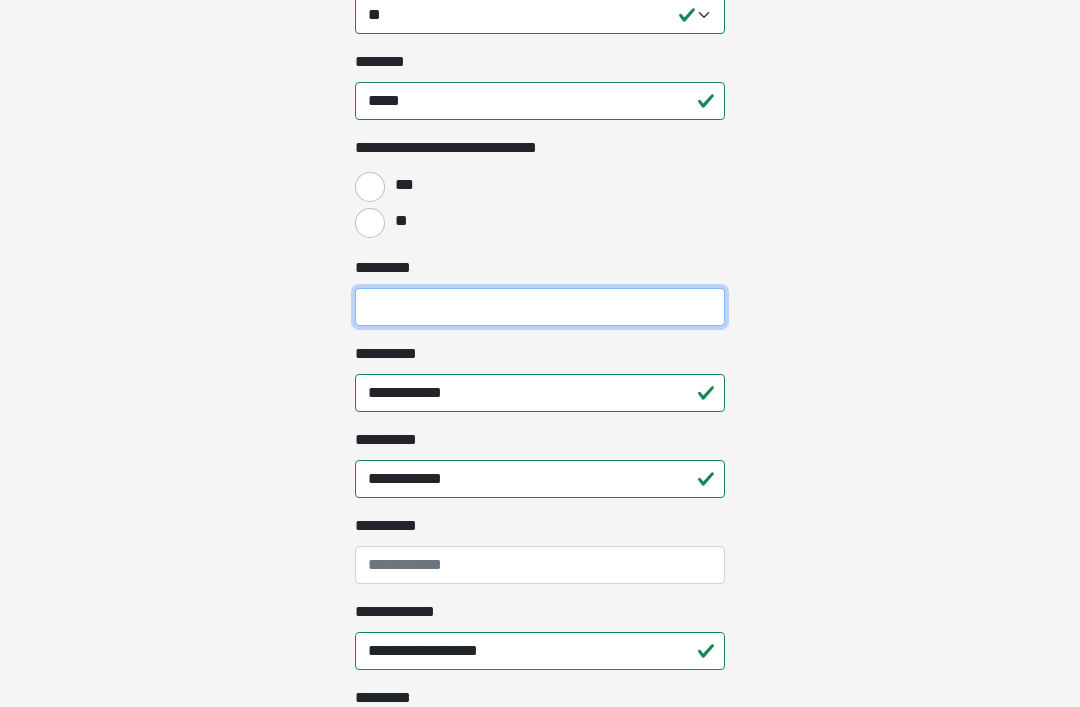 click on "[NAME]" at bounding box center [540, 307] 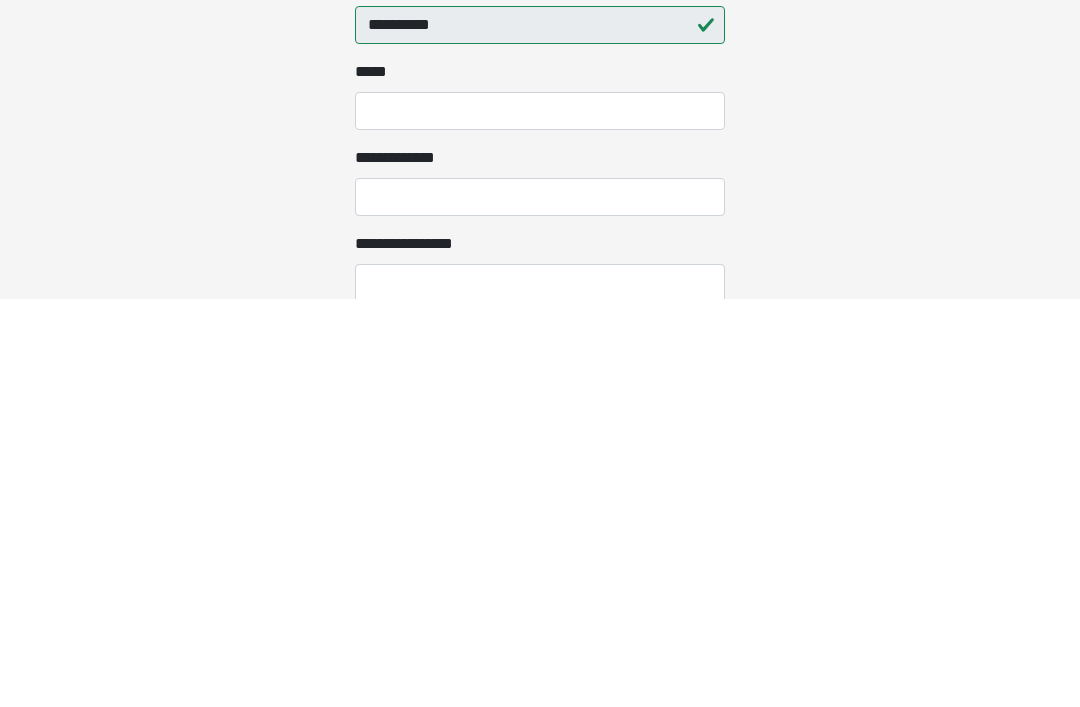 scroll, scrollTop: 1869, scrollLeft: 0, axis: vertical 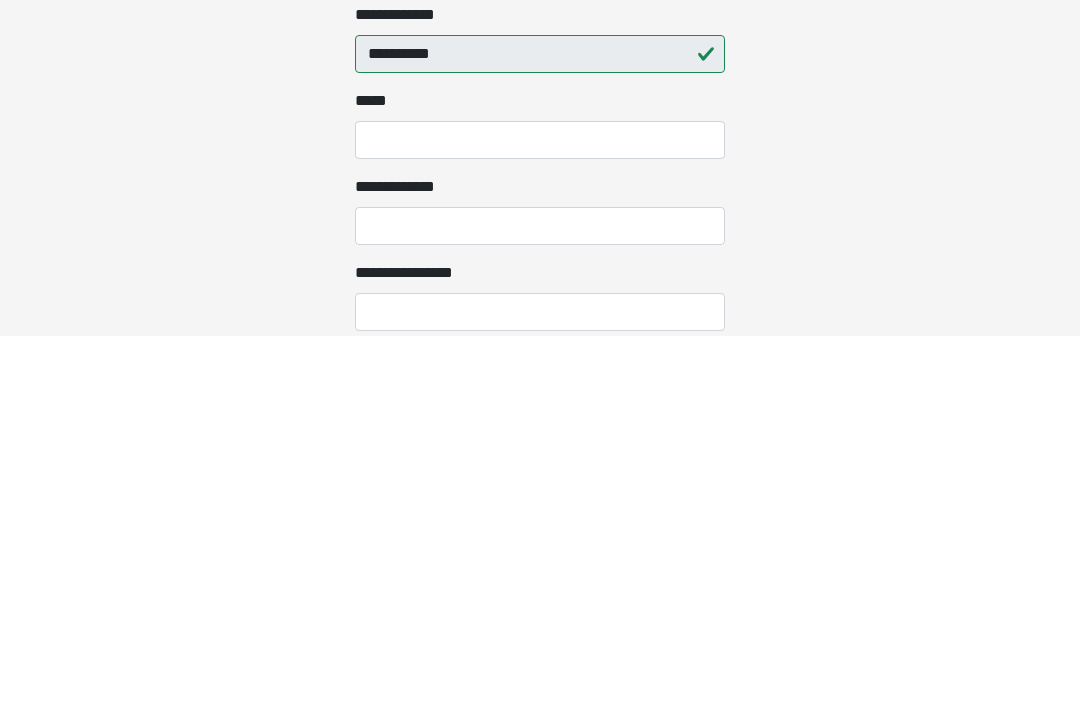 type on "*******" 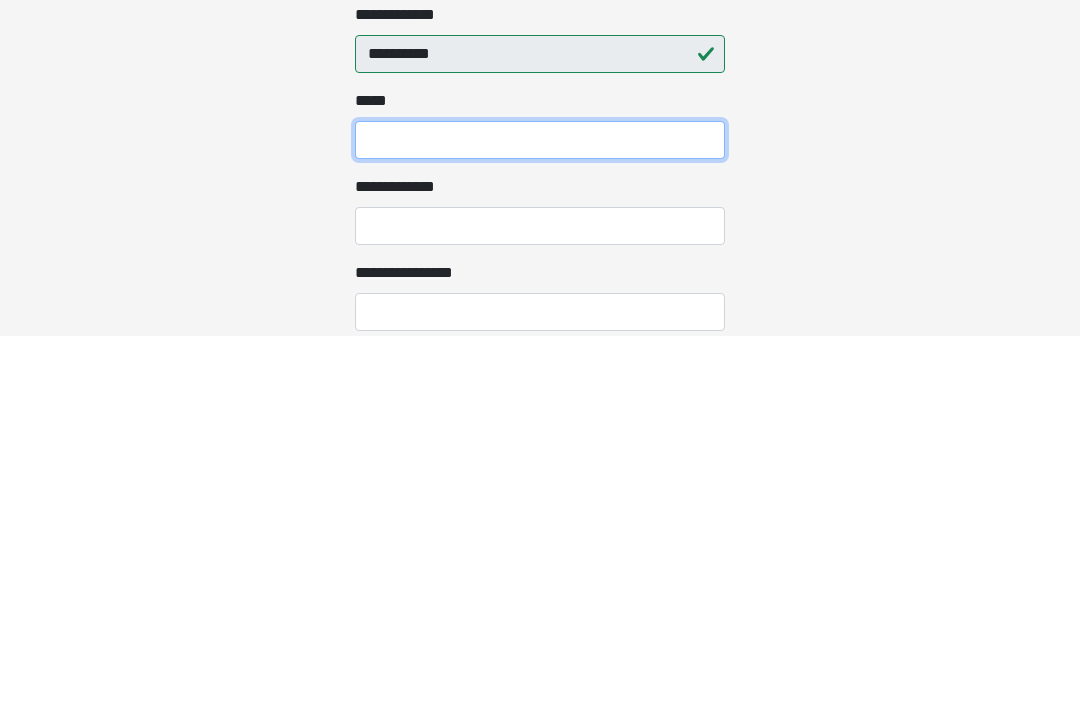 click on "*** *" at bounding box center [540, 511] 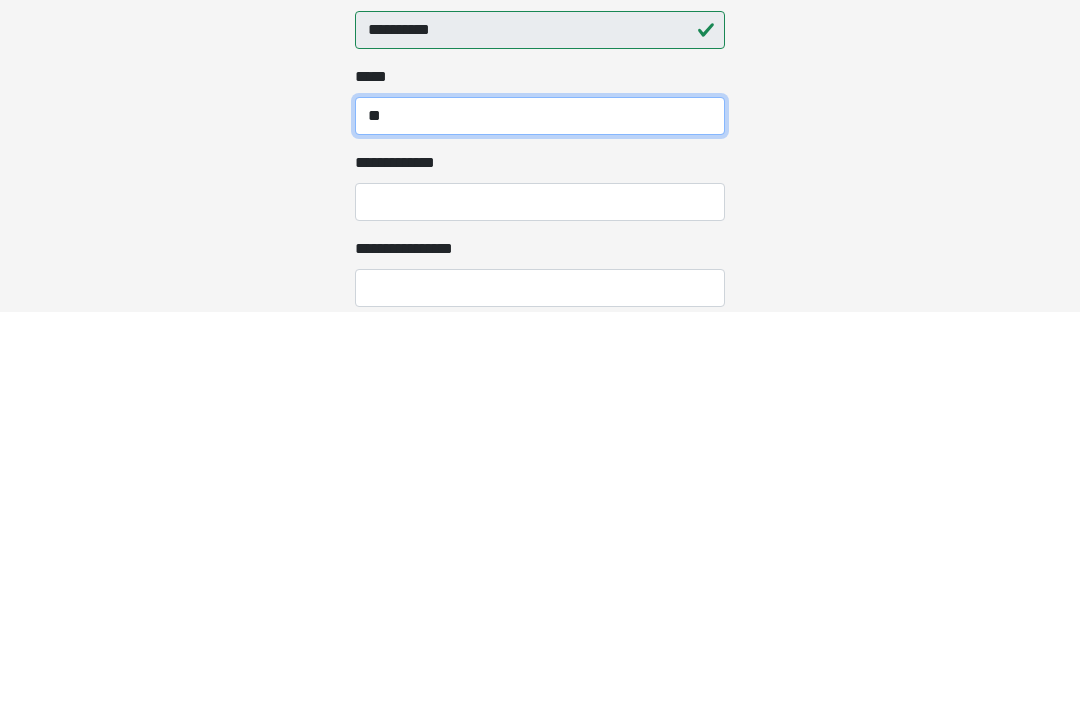type on "[NAME]" 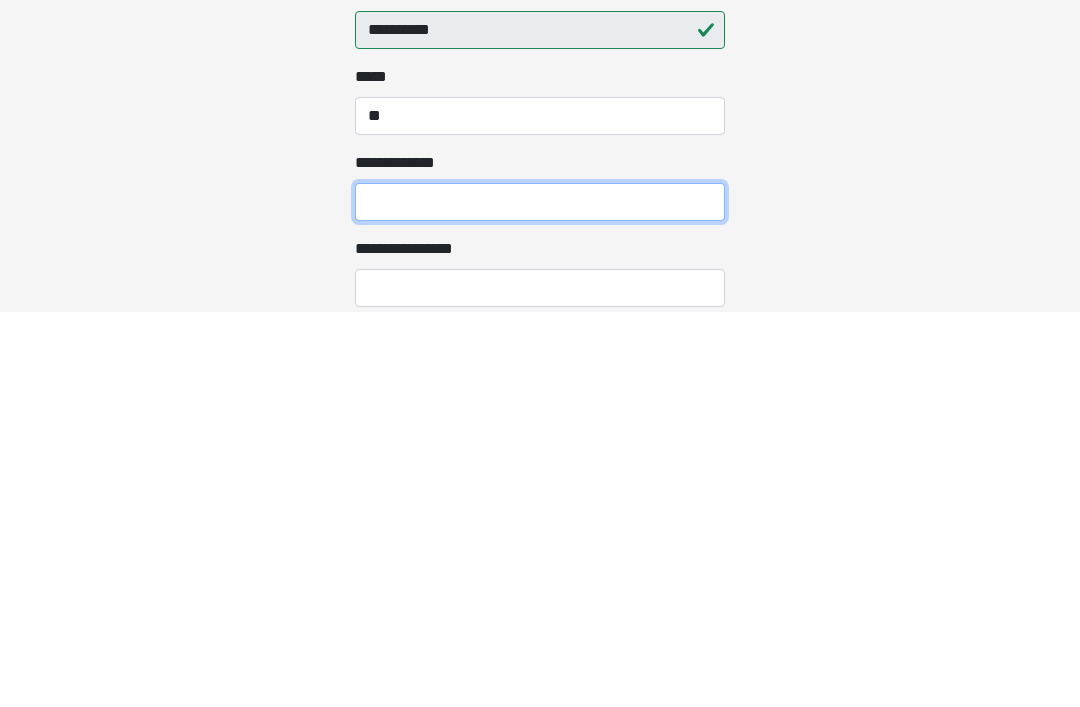 click on "**********" at bounding box center (540, 597) 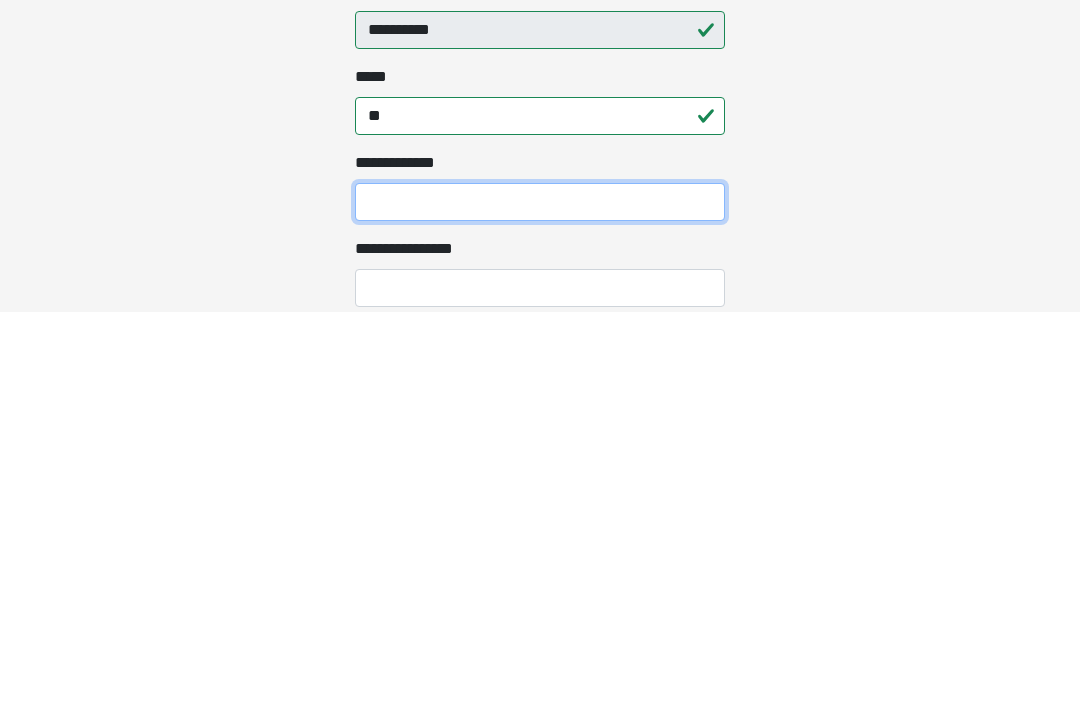 type on "[NAME]" 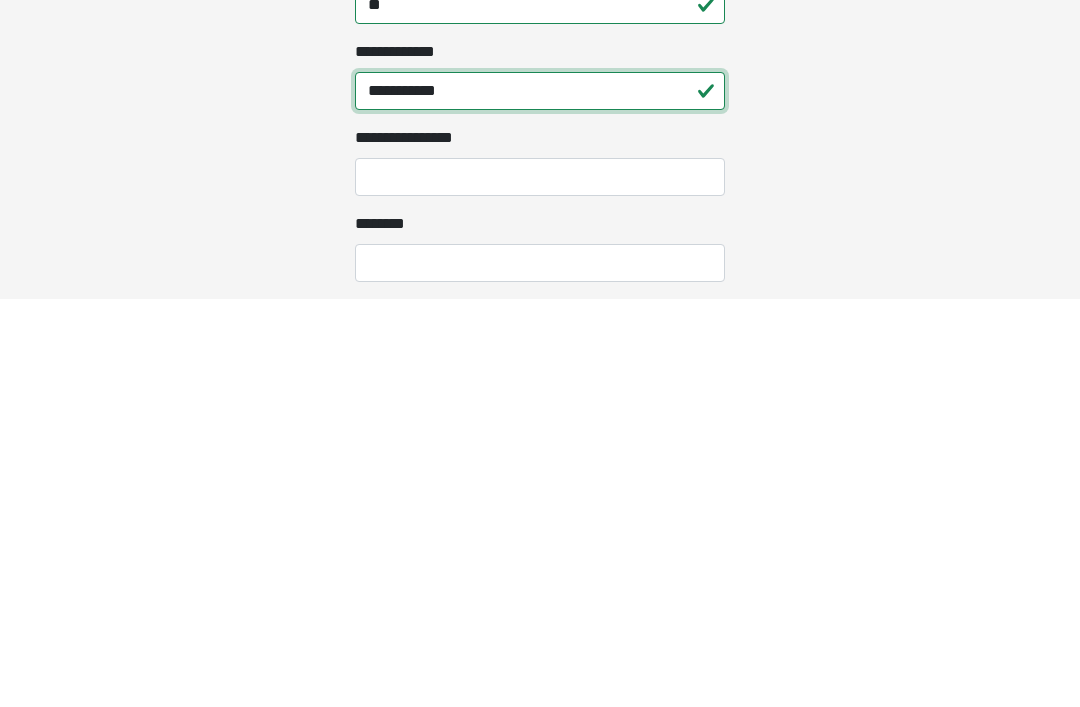 scroll, scrollTop: 1968, scrollLeft: 0, axis: vertical 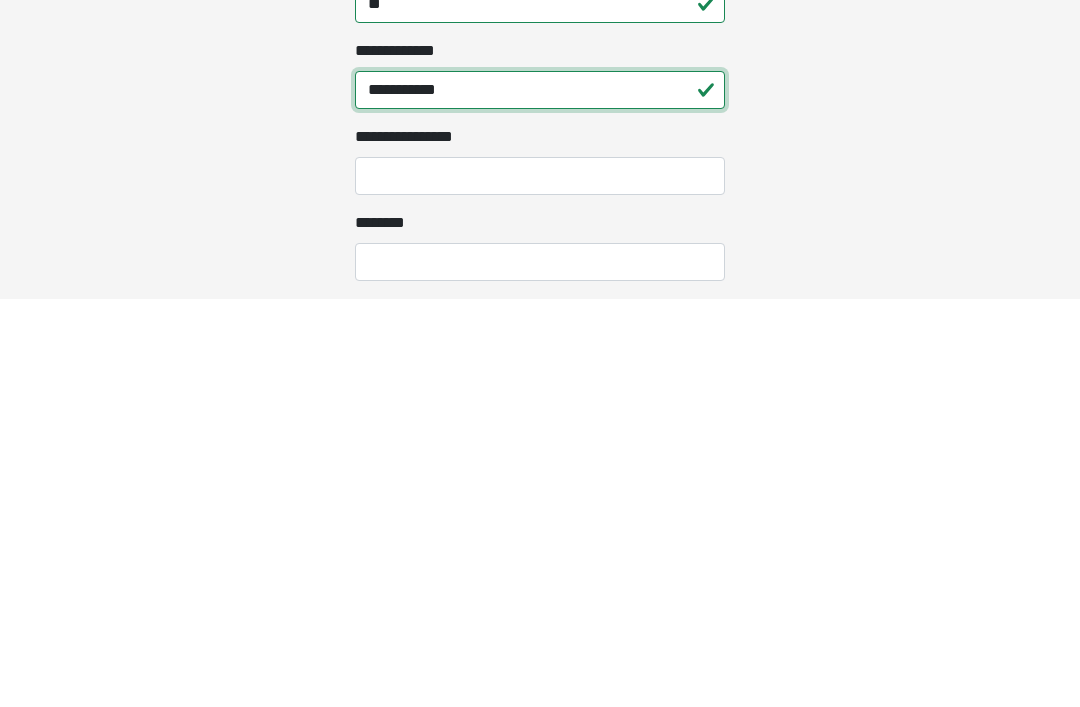 type on "**********" 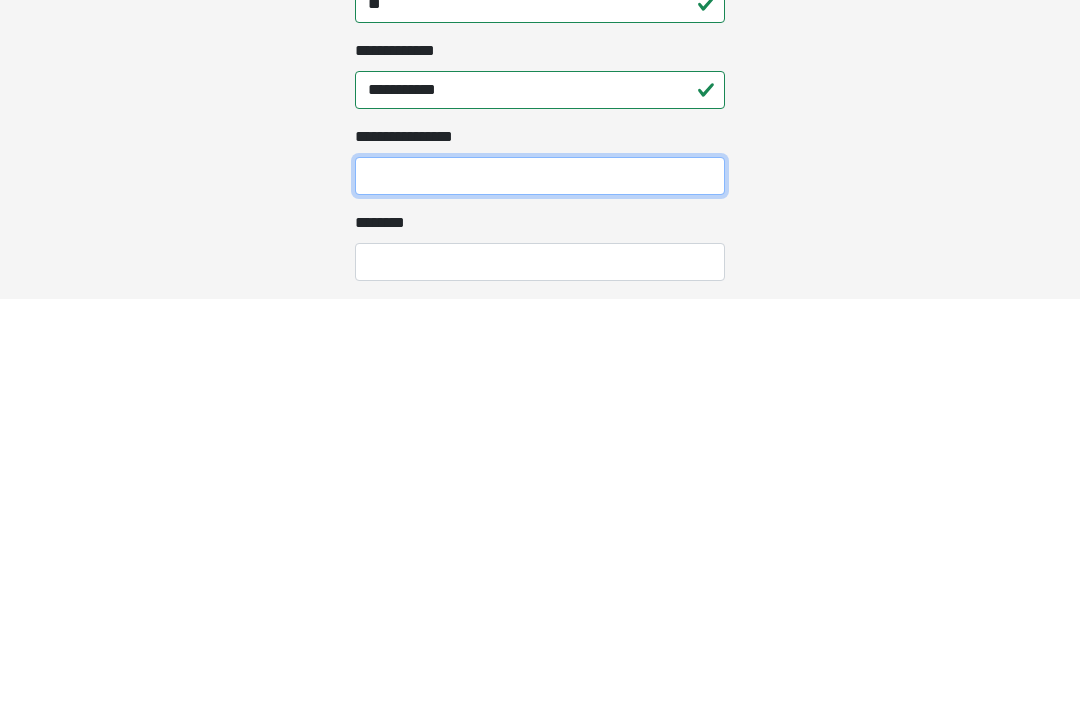 click on "**********" at bounding box center [540, 584] 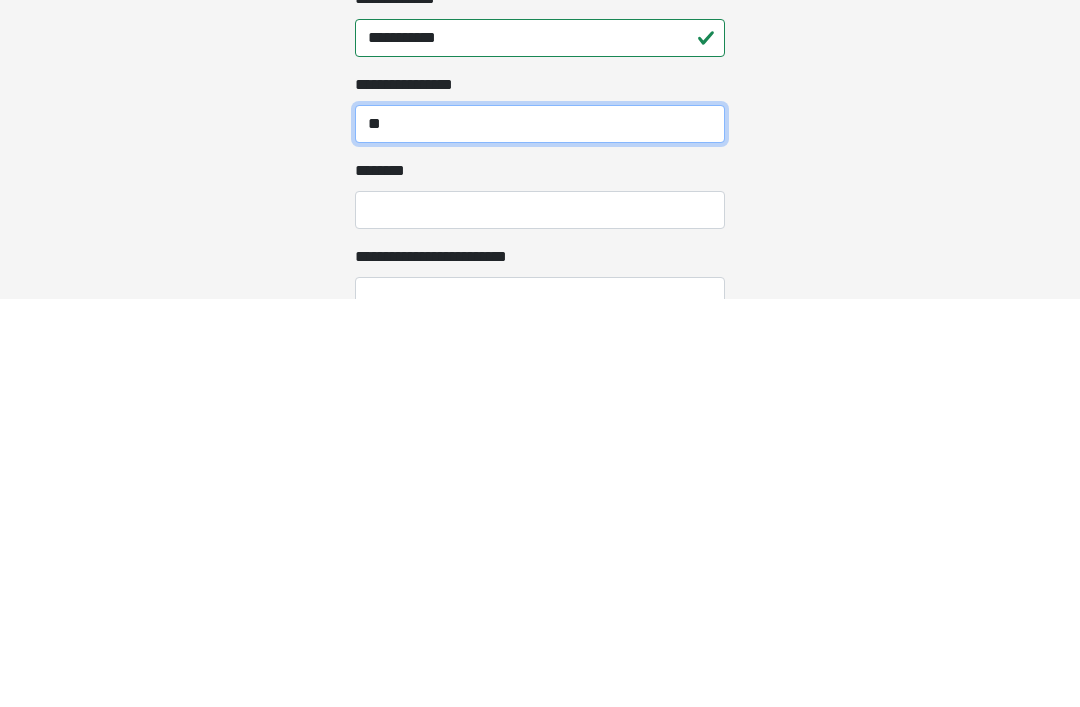 scroll, scrollTop: 2021, scrollLeft: 0, axis: vertical 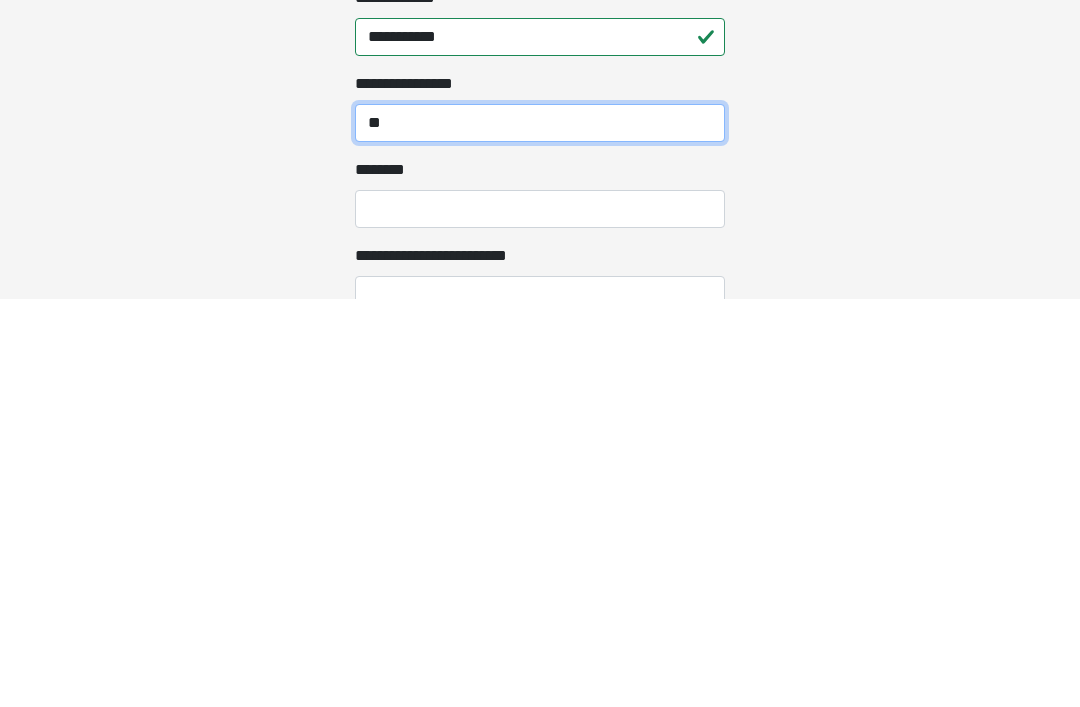 type on "[NAME]" 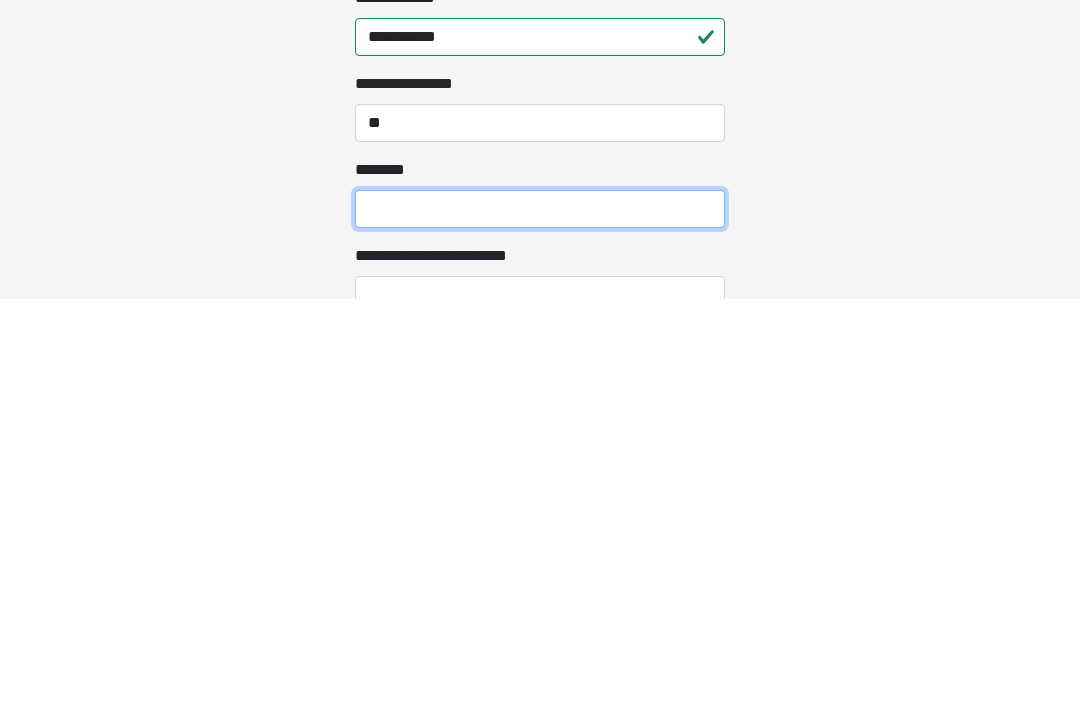 click on "[NAME]" at bounding box center (540, 617) 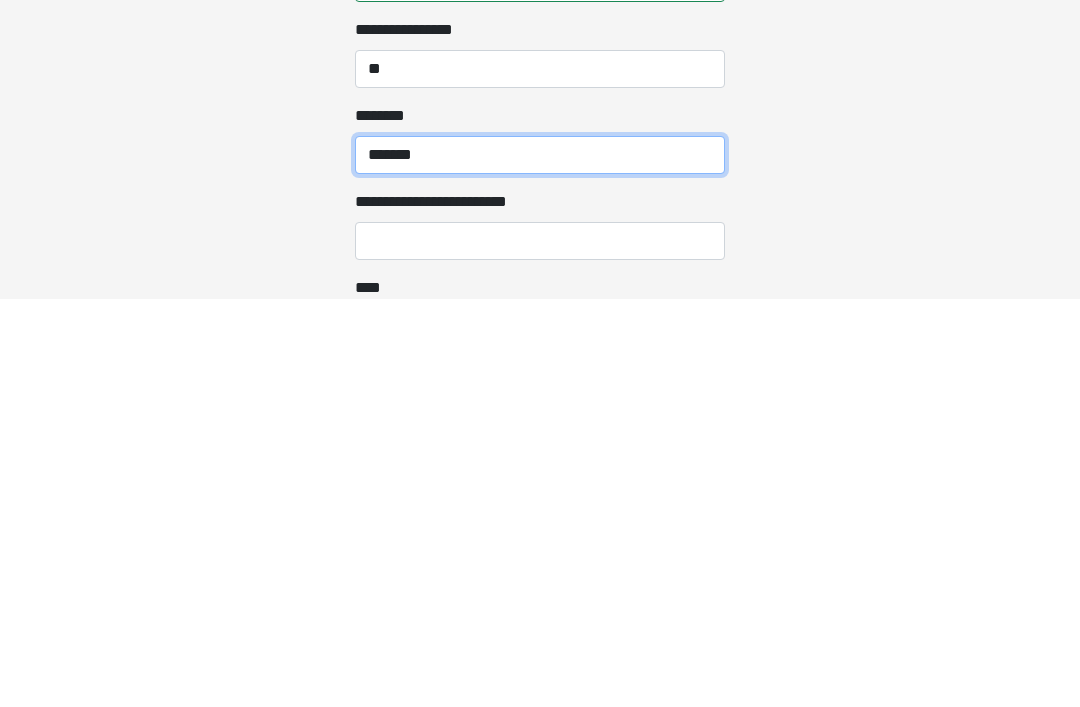 scroll, scrollTop: 2078, scrollLeft: 0, axis: vertical 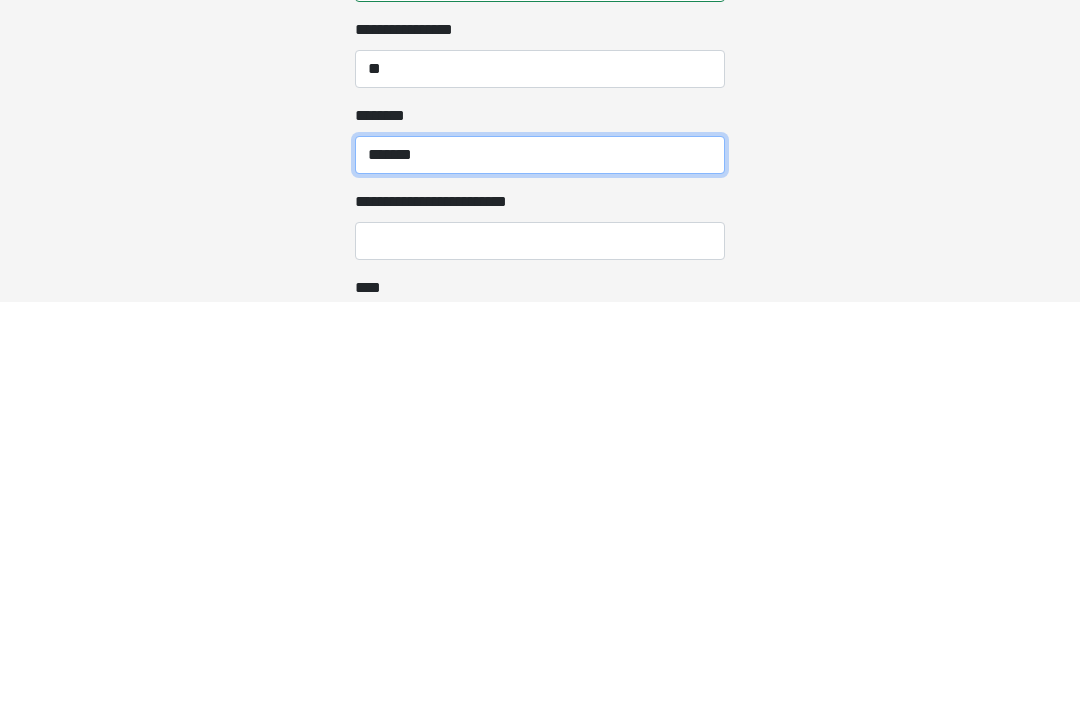 type on "*******" 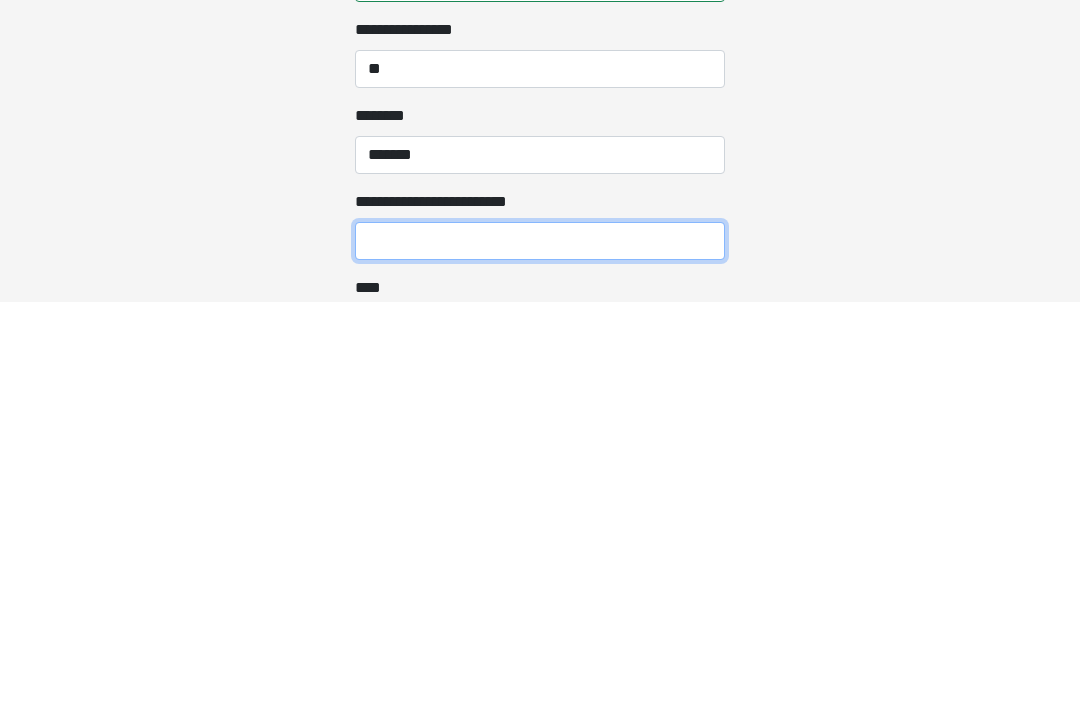 click on "**********" at bounding box center (540, 646) 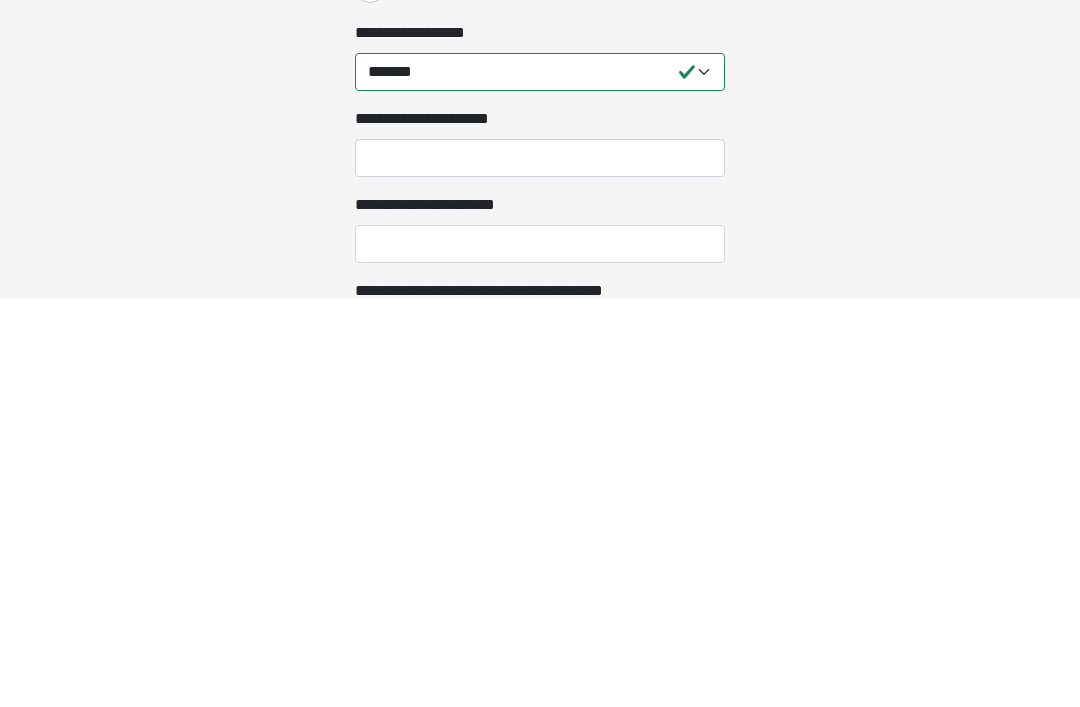 scroll, scrollTop: 2787, scrollLeft: 0, axis: vertical 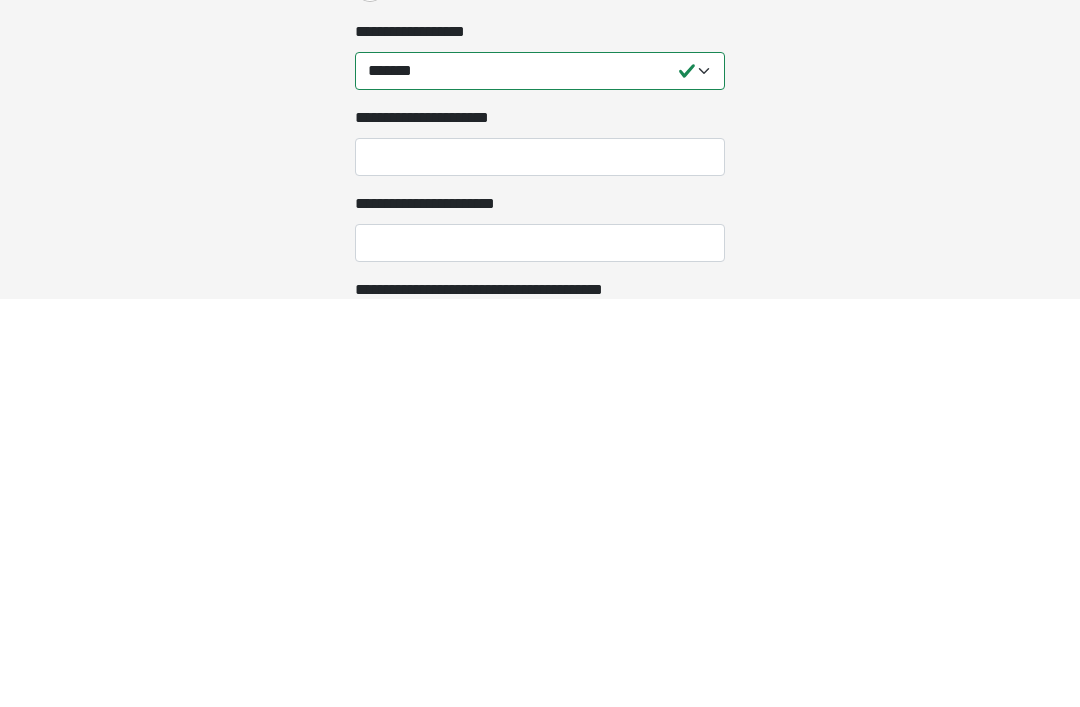 type on "**********" 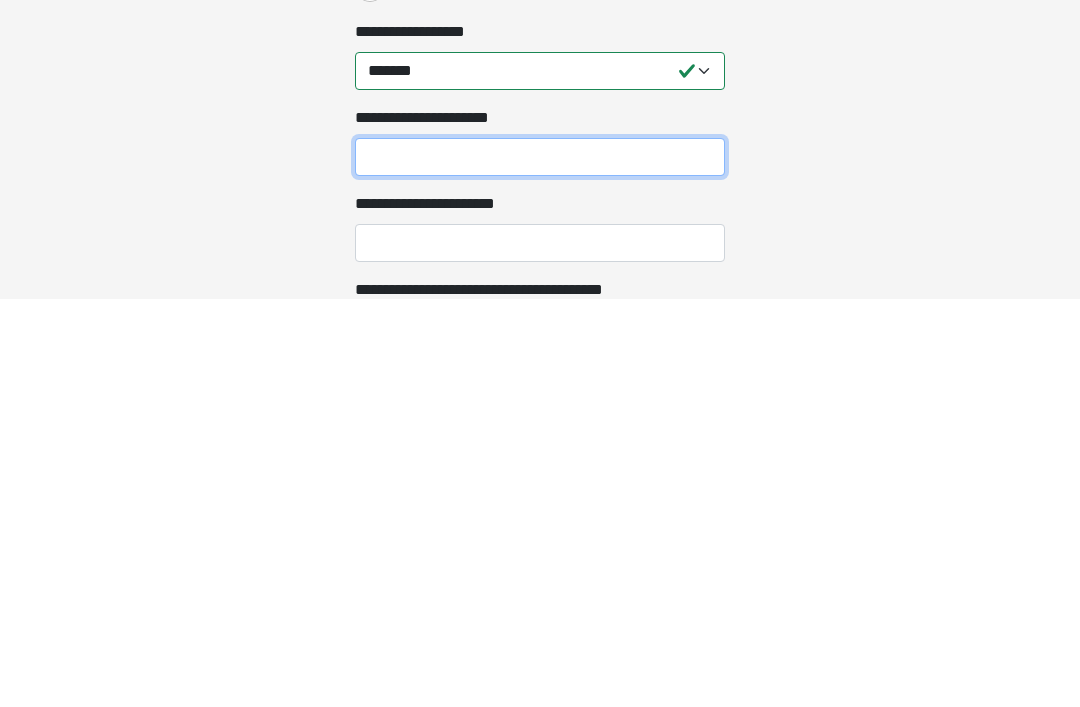 click on "**********" at bounding box center (540, 565) 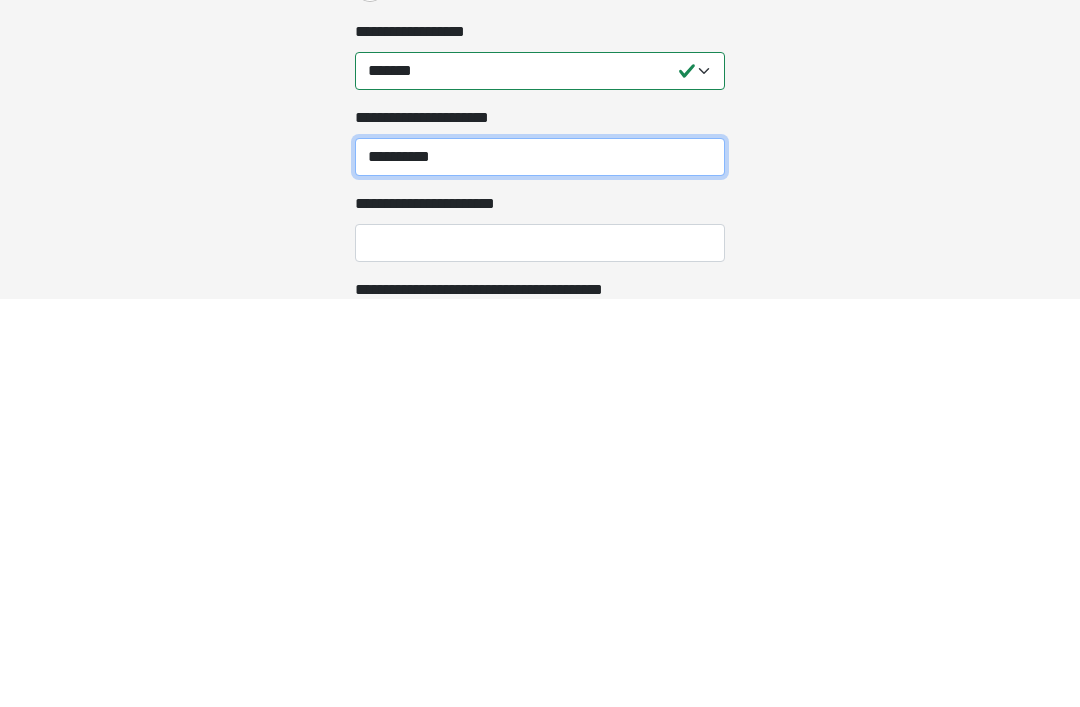type on "[NAME]" 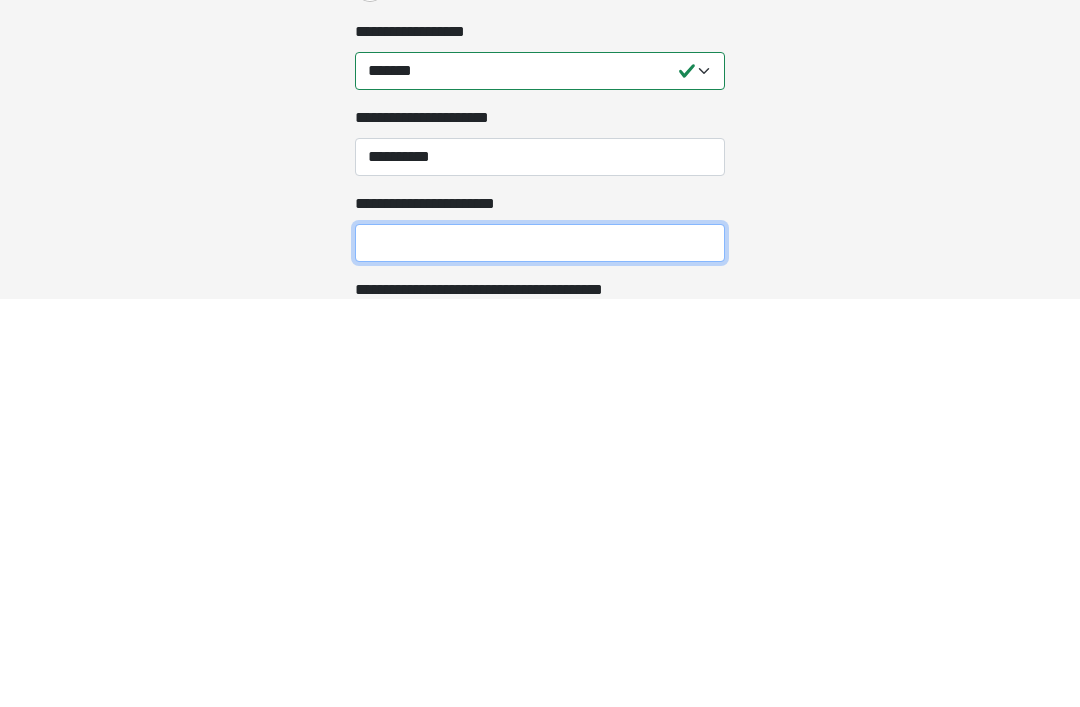 click on "**********" at bounding box center [540, 651] 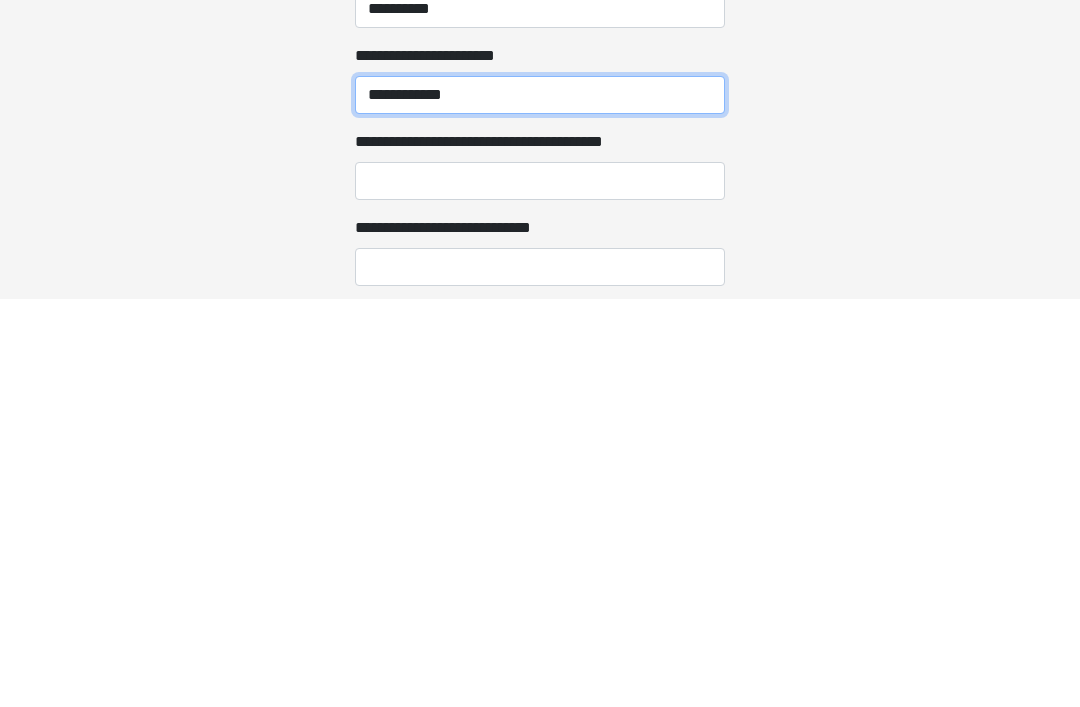 scroll, scrollTop: 2936, scrollLeft: 0, axis: vertical 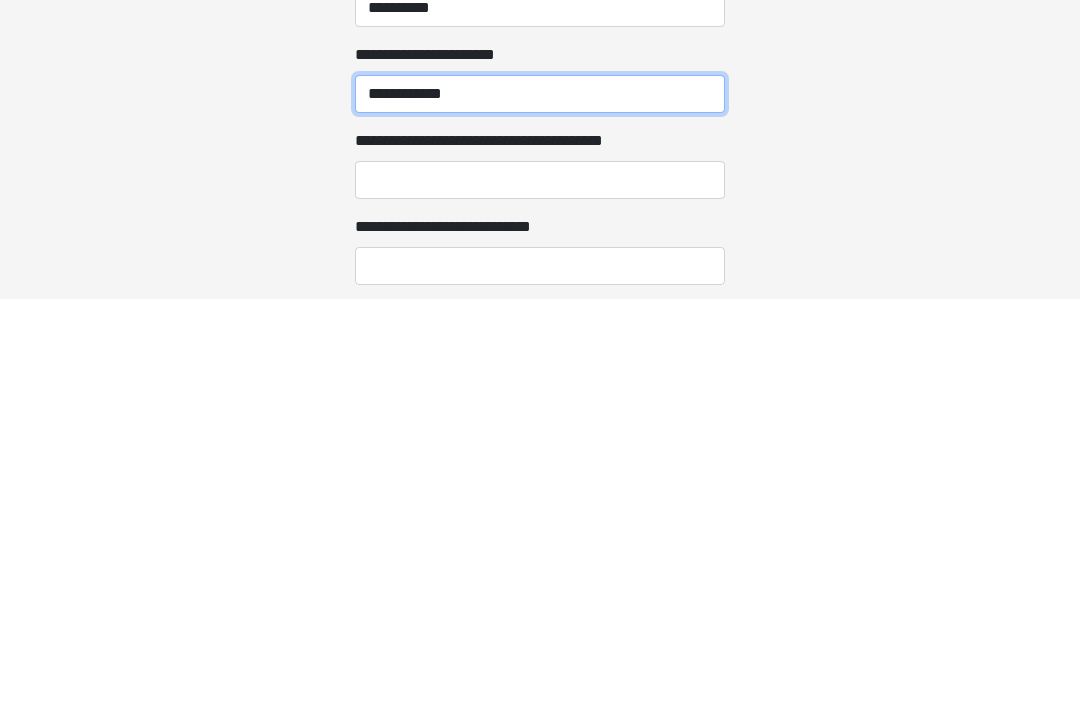 type on "[NAME]" 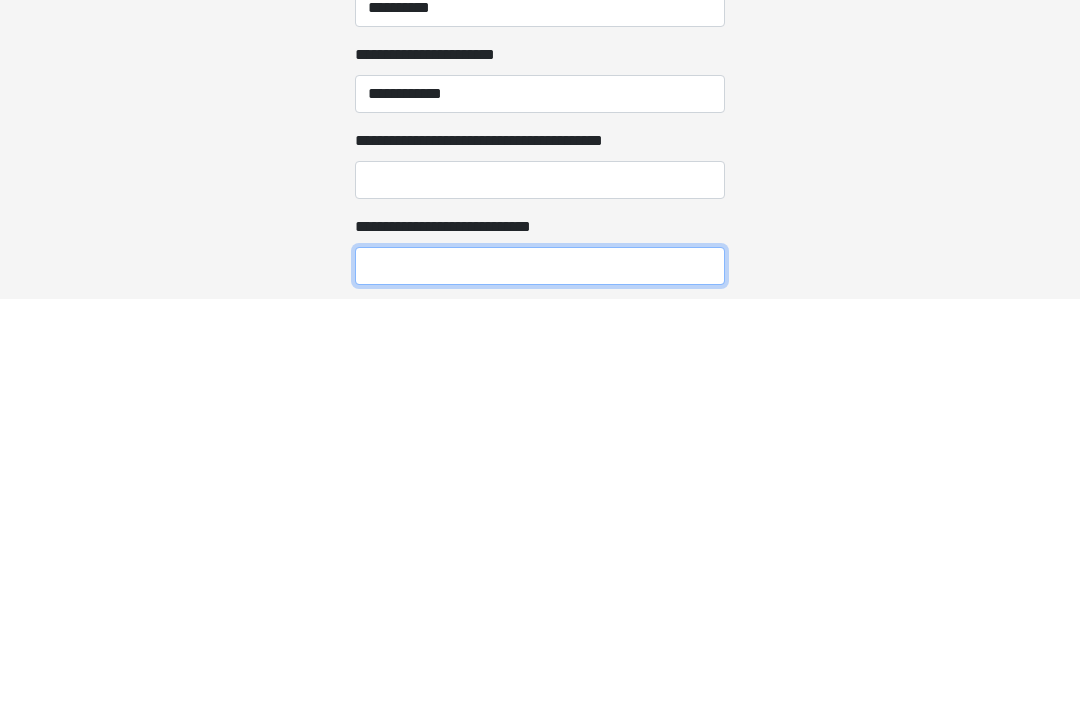 click on "**********" at bounding box center [540, 674] 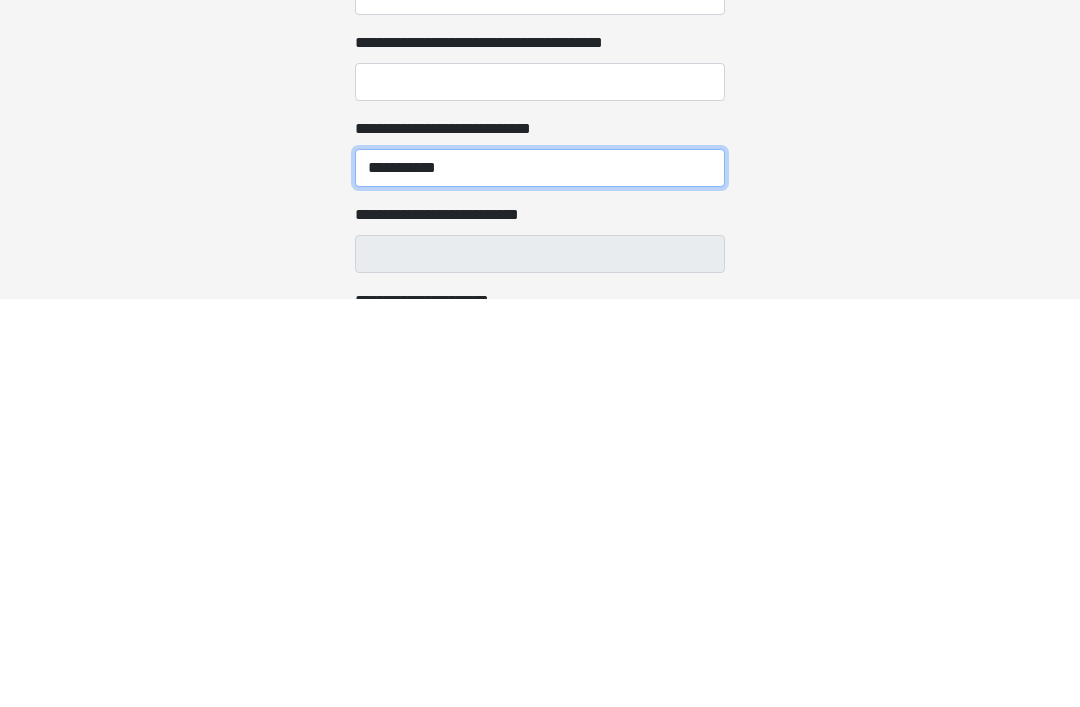 scroll, scrollTop: 3039, scrollLeft: 0, axis: vertical 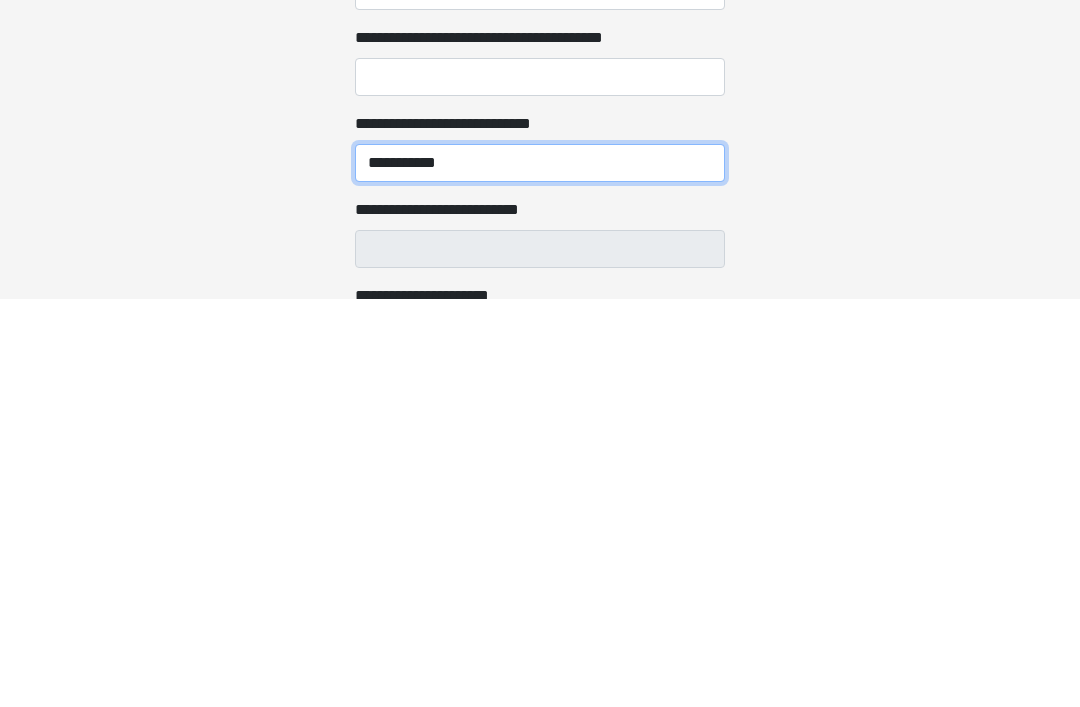 type on "**********" 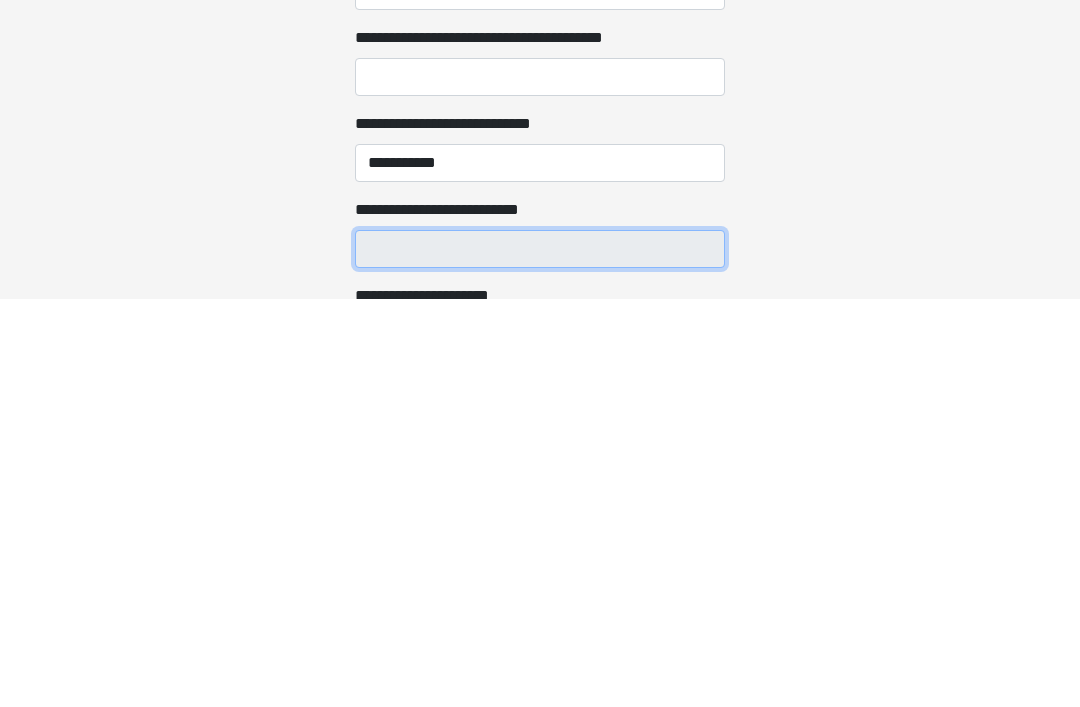 click on "**********" at bounding box center [540, 657] 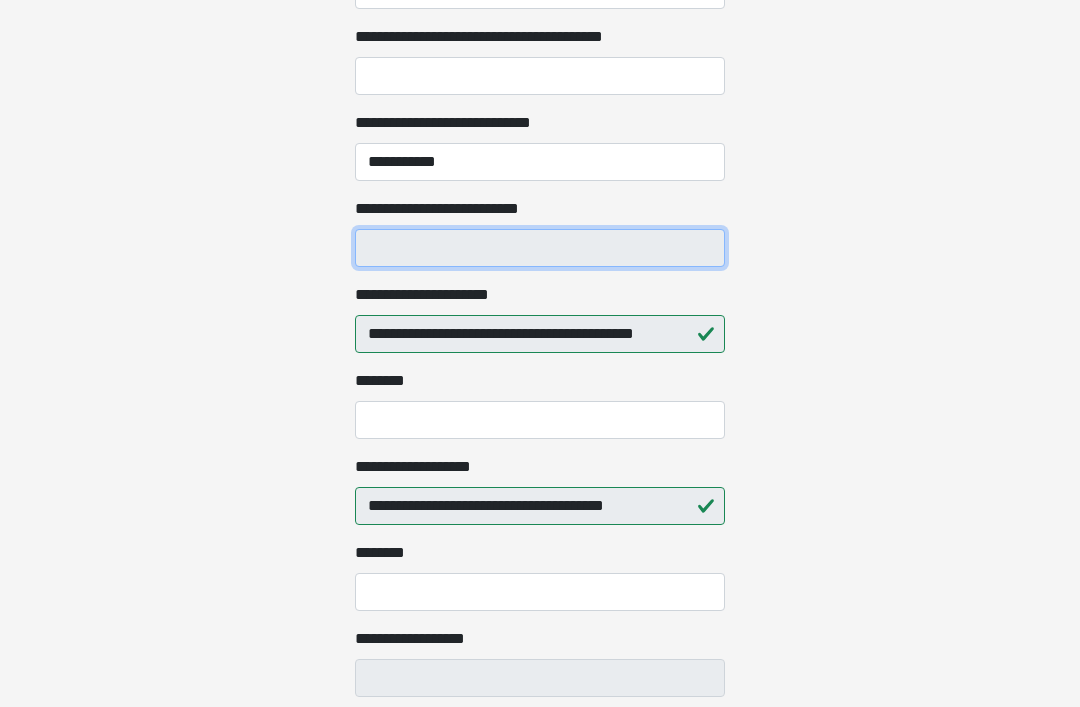 click on "**********" at bounding box center (540, 248) 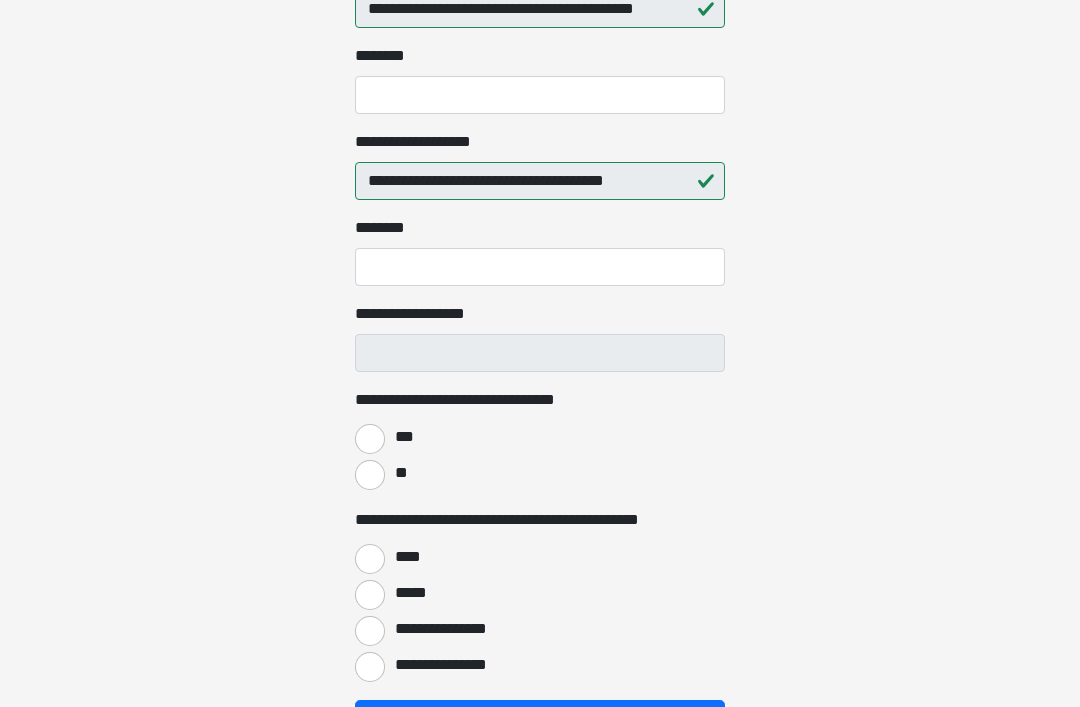 scroll, scrollTop: 3773, scrollLeft: 0, axis: vertical 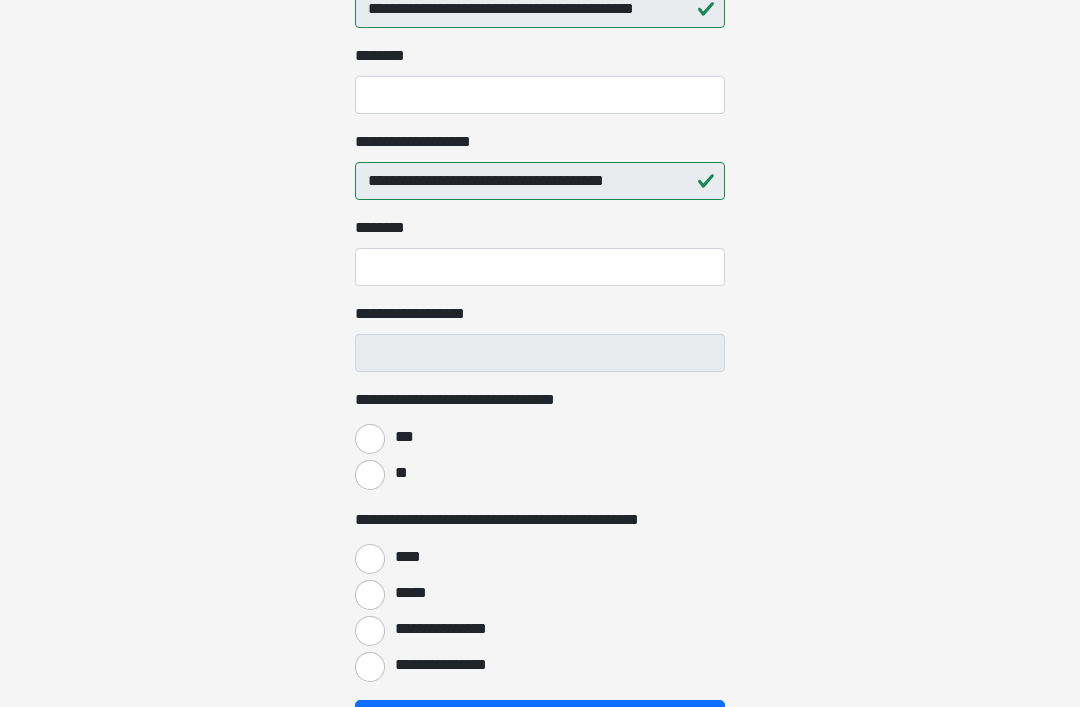 click on "[NAME]" at bounding box center (370, 439) 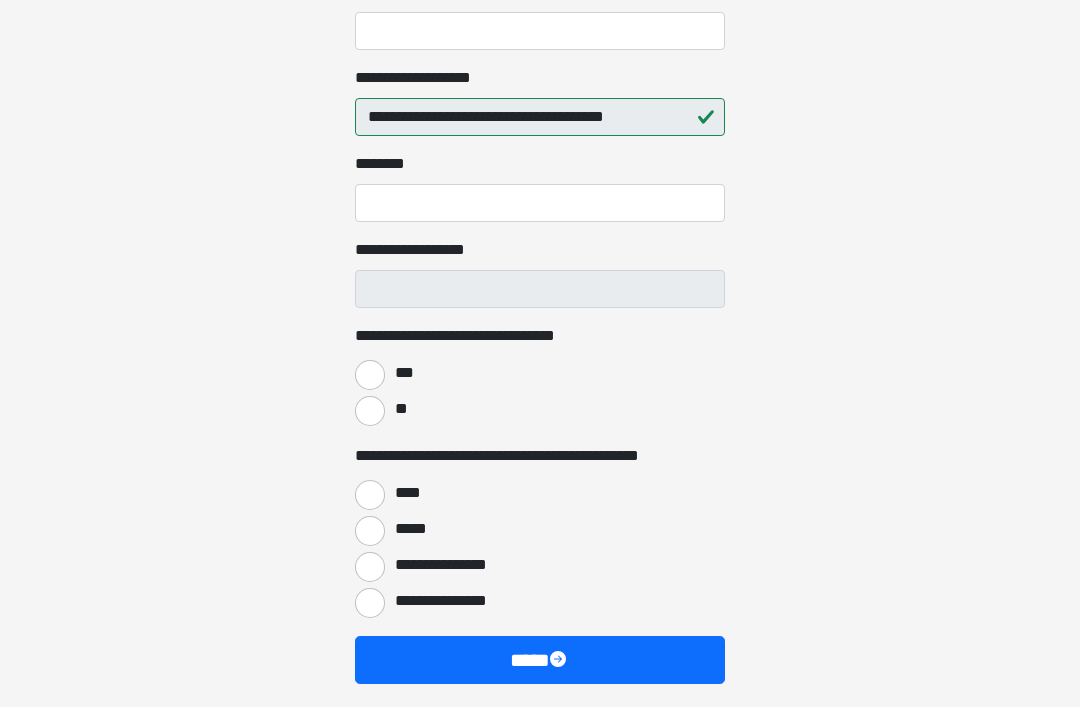scroll, scrollTop: 3838, scrollLeft: 0, axis: vertical 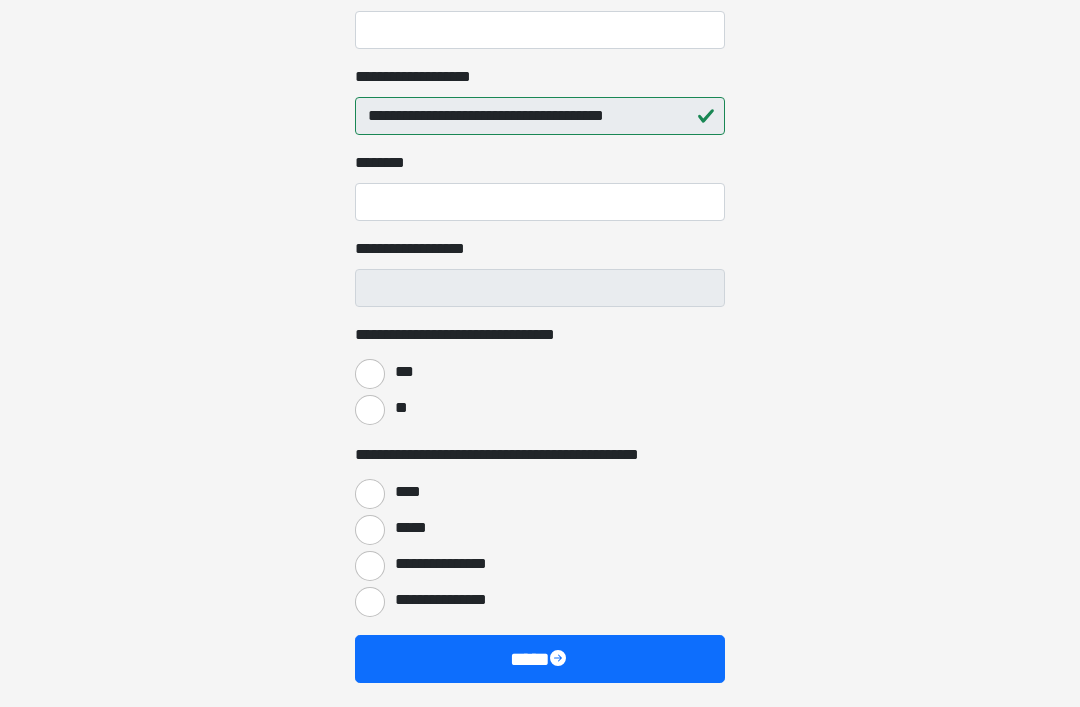 click on "[EMAIL]" at bounding box center (540, 492) 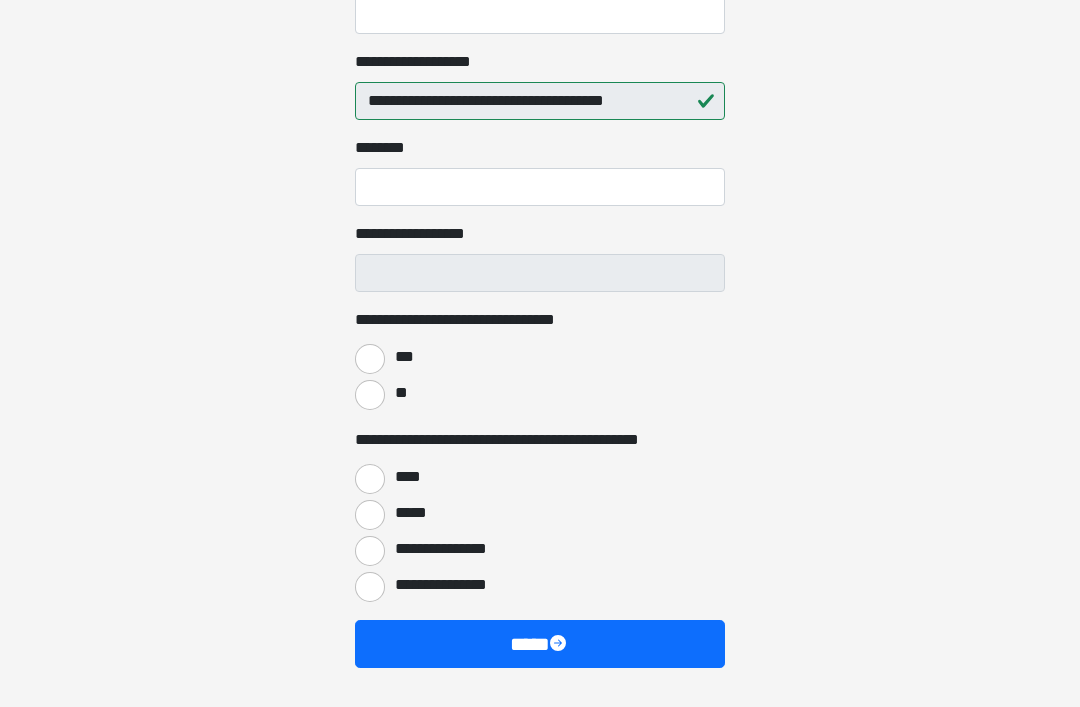 click on "[EMAIL]" at bounding box center (540, 644) 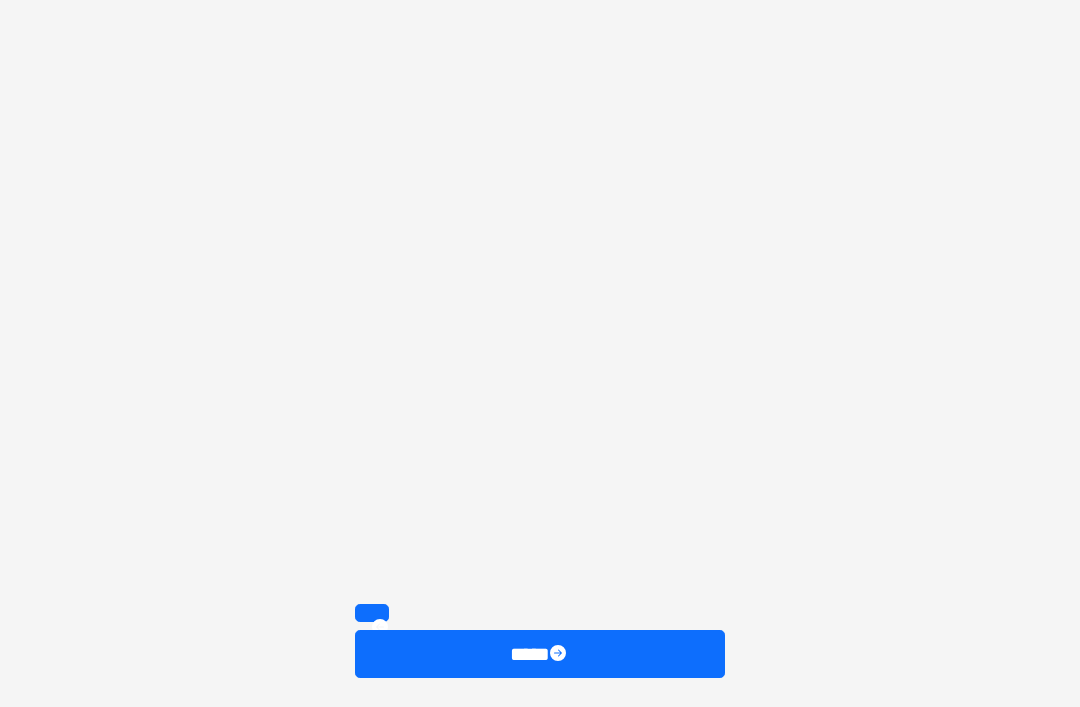 scroll, scrollTop: 231, scrollLeft: 0, axis: vertical 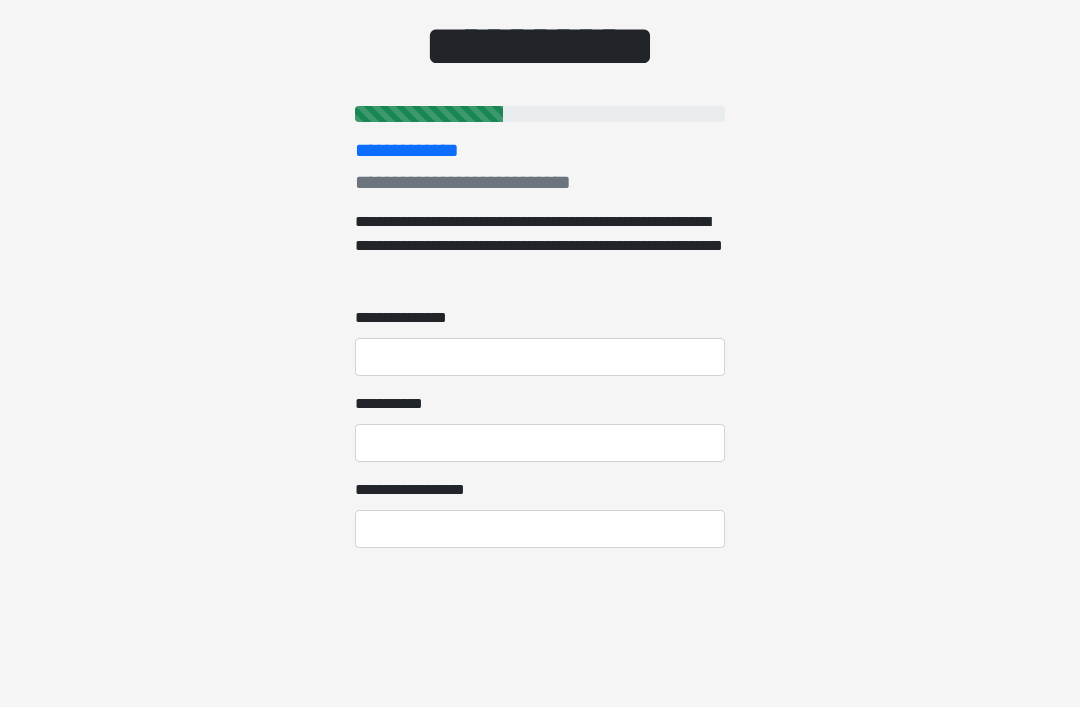click on "[NAME]
[ADDRESS]
[CITY]
[NAME]
[ADDRESS]
[CITY]
[ZIP]
[PHONE]
[EMAIL]" at bounding box center (540, 122) 